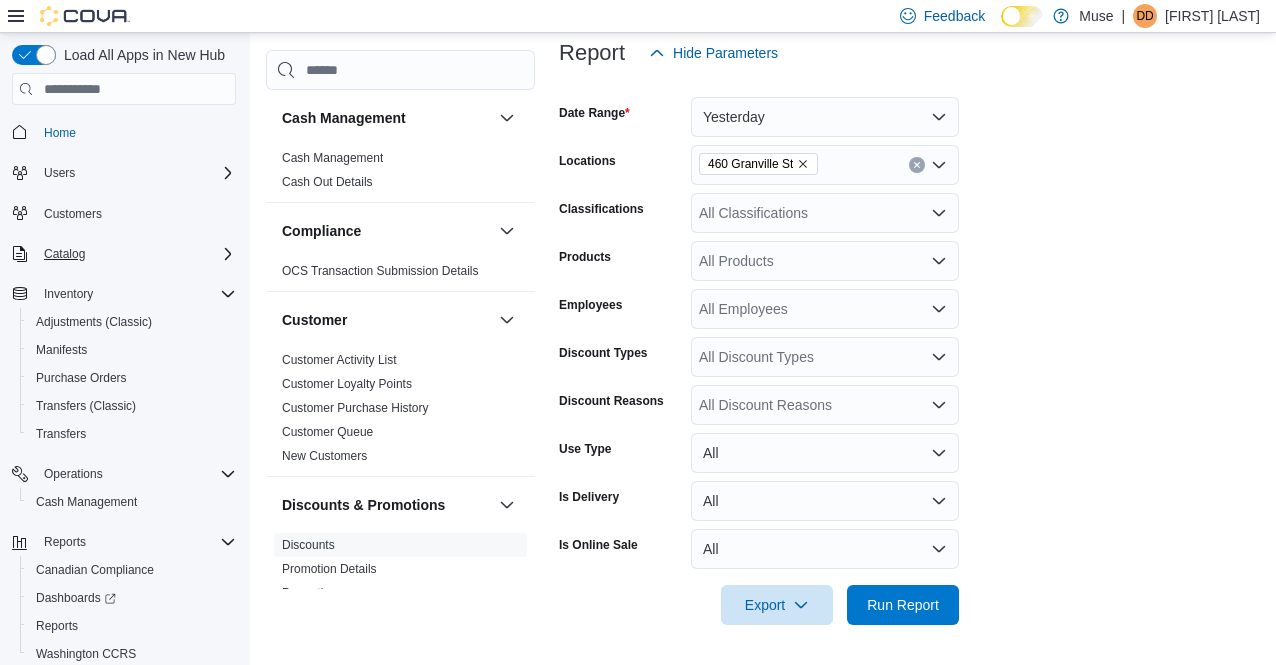 scroll, scrollTop: 268, scrollLeft: 0, axis: vertical 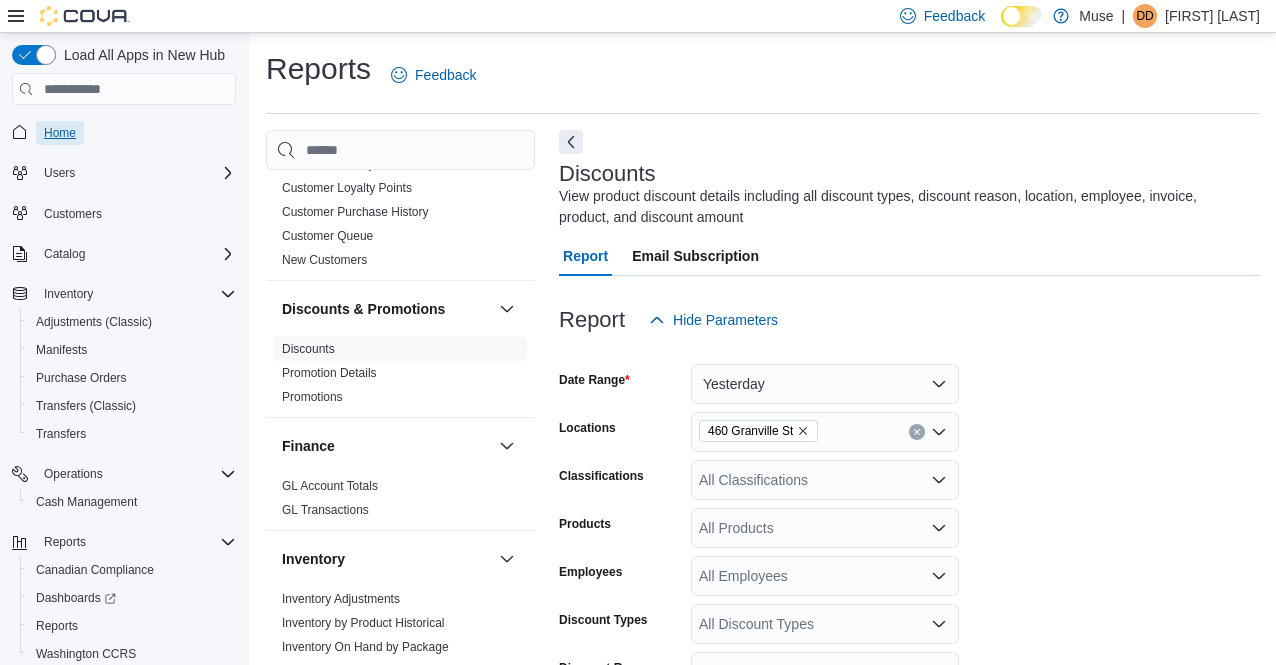click on "Home" at bounding box center (60, 133) 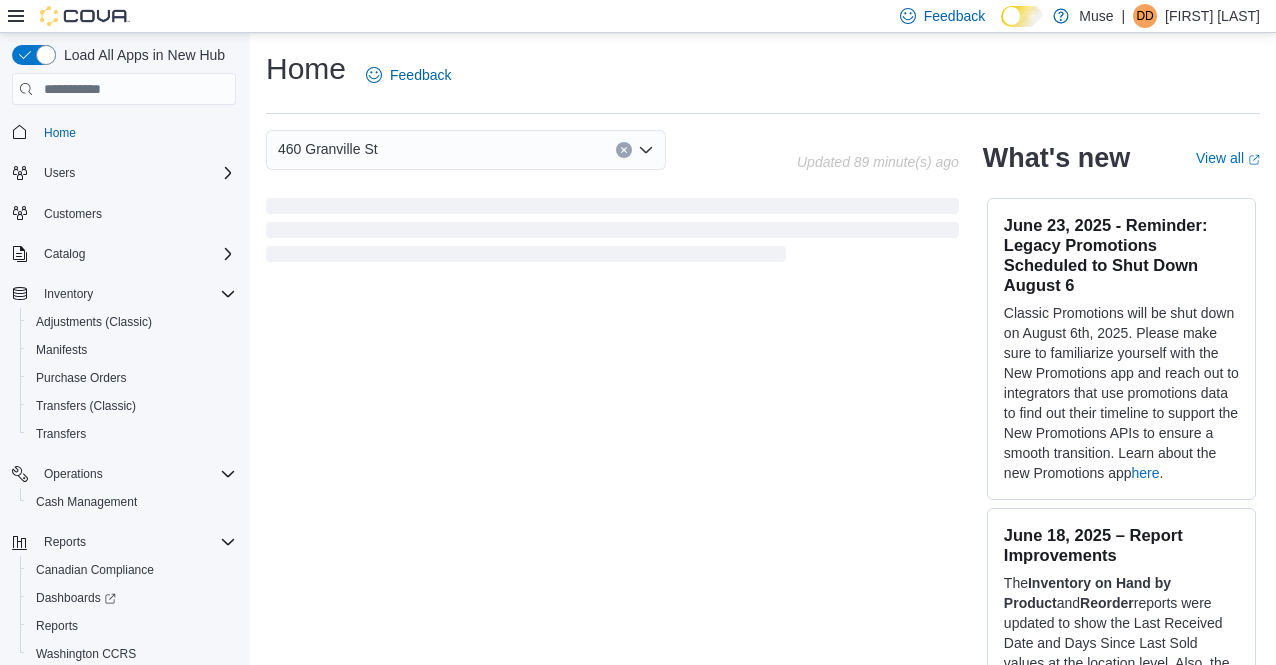 click at bounding box center (69, 16) 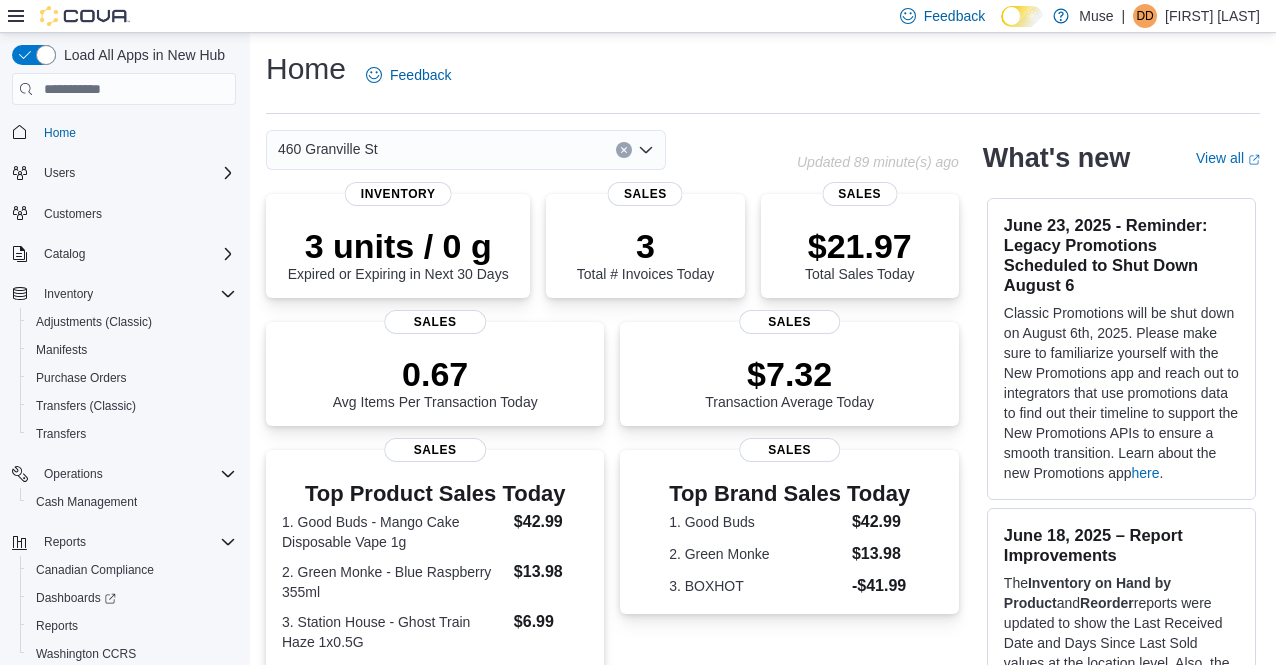 click 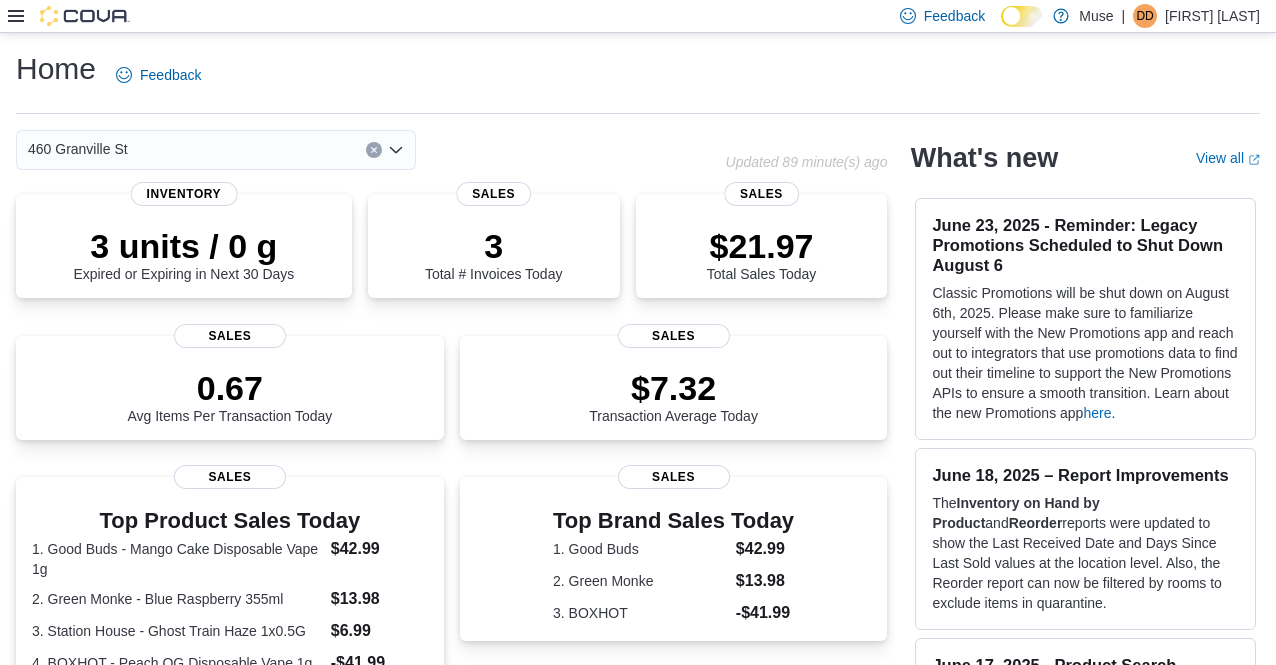 click 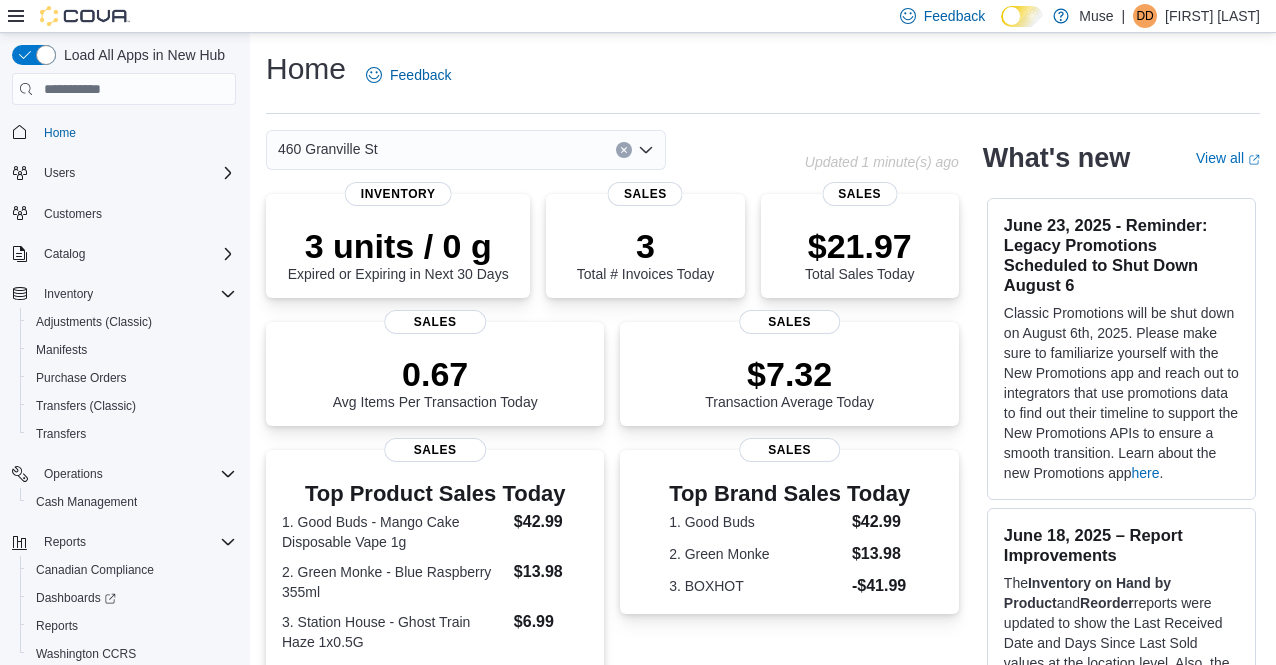 scroll, scrollTop: 57, scrollLeft: 0, axis: vertical 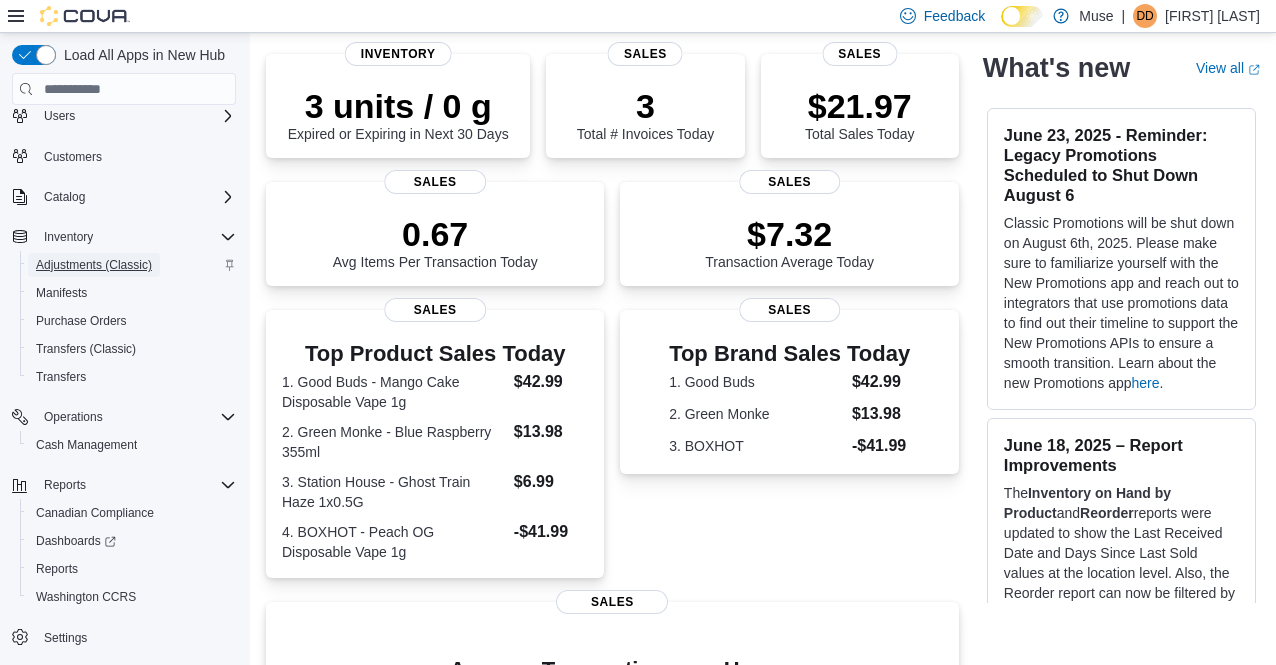 click on "Adjustments (Classic)" at bounding box center [94, 265] 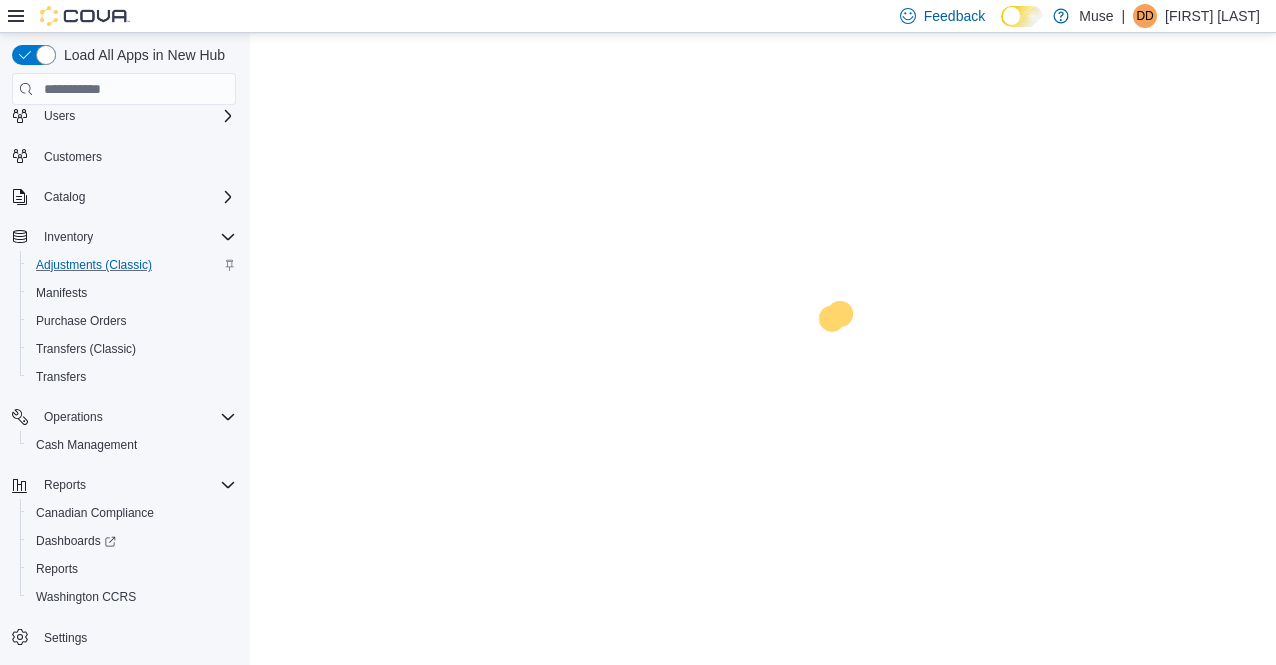 scroll, scrollTop: 0, scrollLeft: 0, axis: both 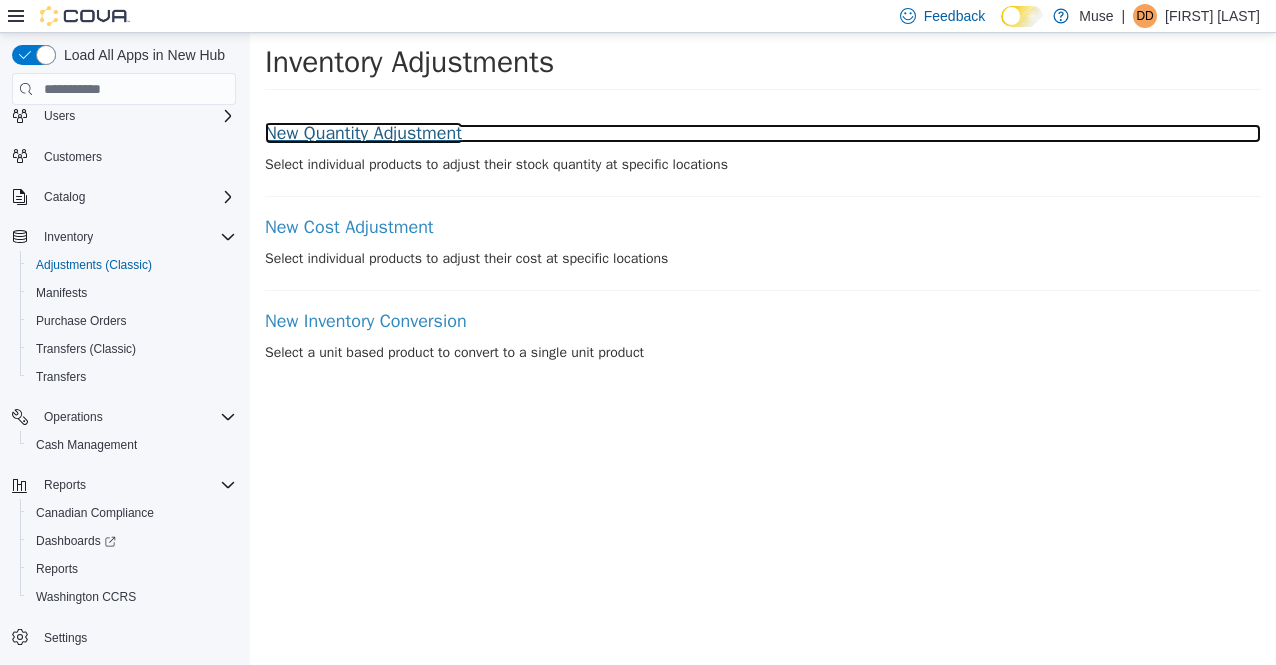 click on "New Quantity Adjustment" at bounding box center (763, 134) 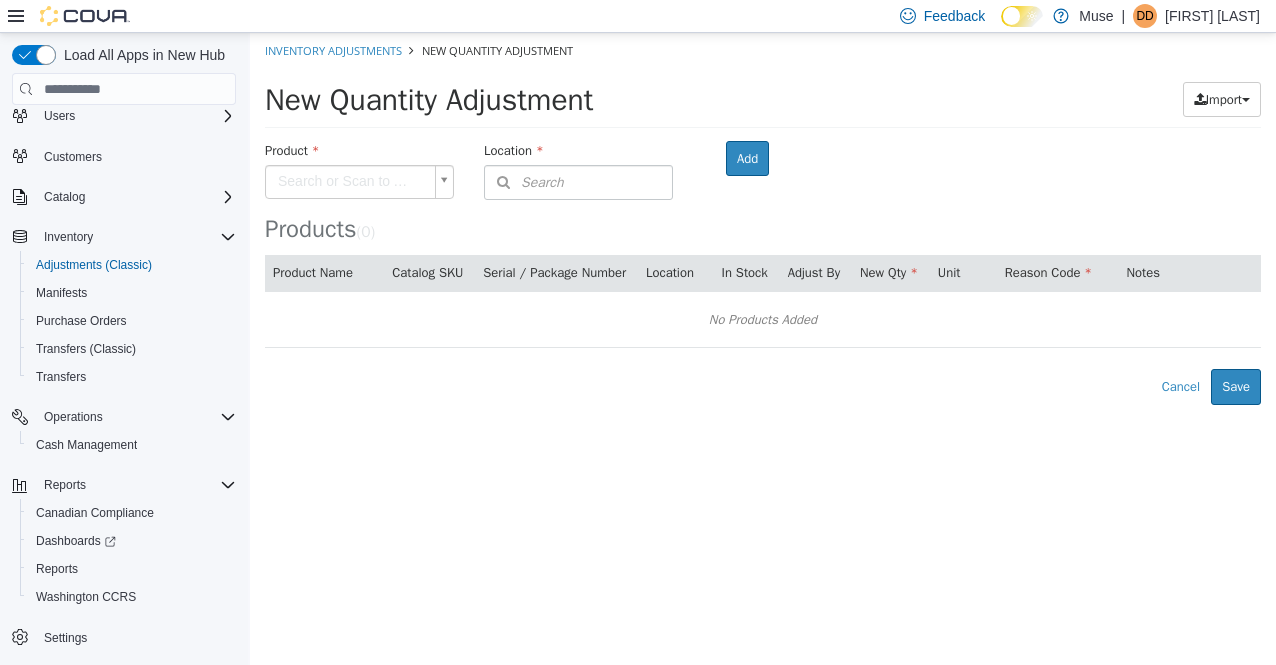click on "×
Inventory Adjustments
New Quantity Adjustment
New Quantity Adjustment
Import  Inventory Export (.CSV) Package List (.TXT)
Product     Search or Scan to Add Product                             Location Search Type 3 or more characters or browse       Muse     (5)         20395 Lougheed Hwy             3039 Granville Street             460 Granville St             999 Denman Street             Unit 385 North Dollarton Highway         Room   Add Products  ( 0 ) Product Name Catalog SKU Serial / Package Number Location In Stock Adjust By New Qty Unit Reason Code Notes No Products Added Error saving adjustment please resolve the errors above. Cancel Save" at bounding box center [763, 219] 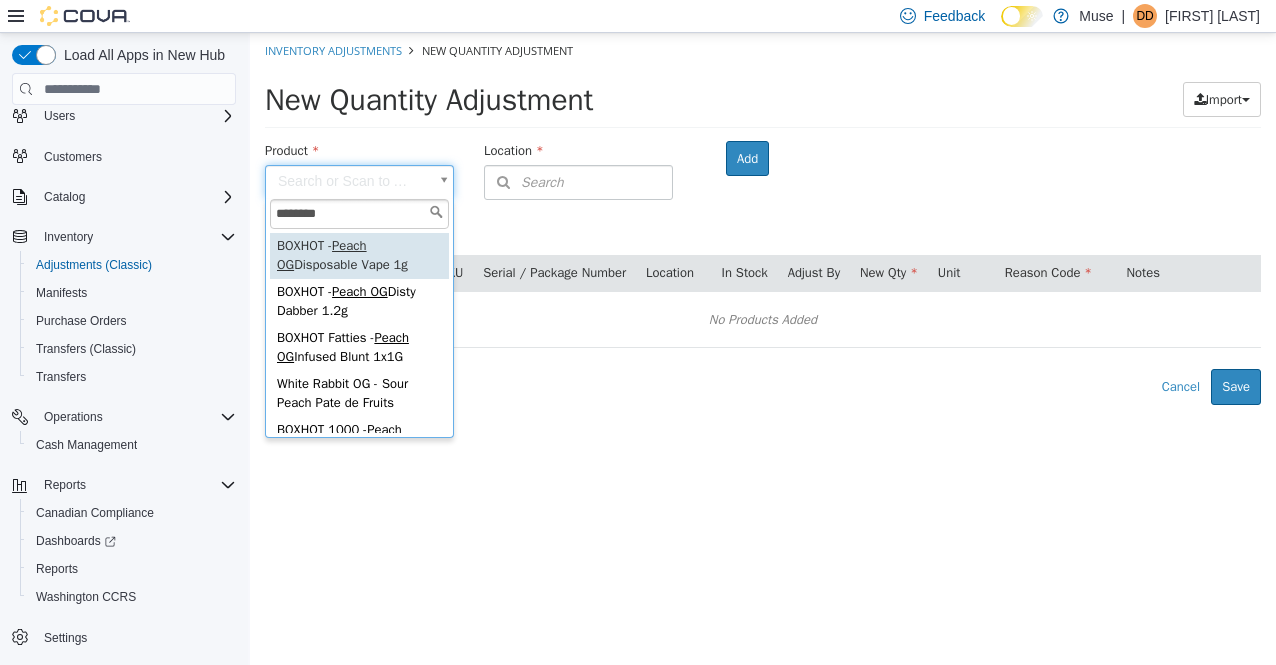 type on "********" 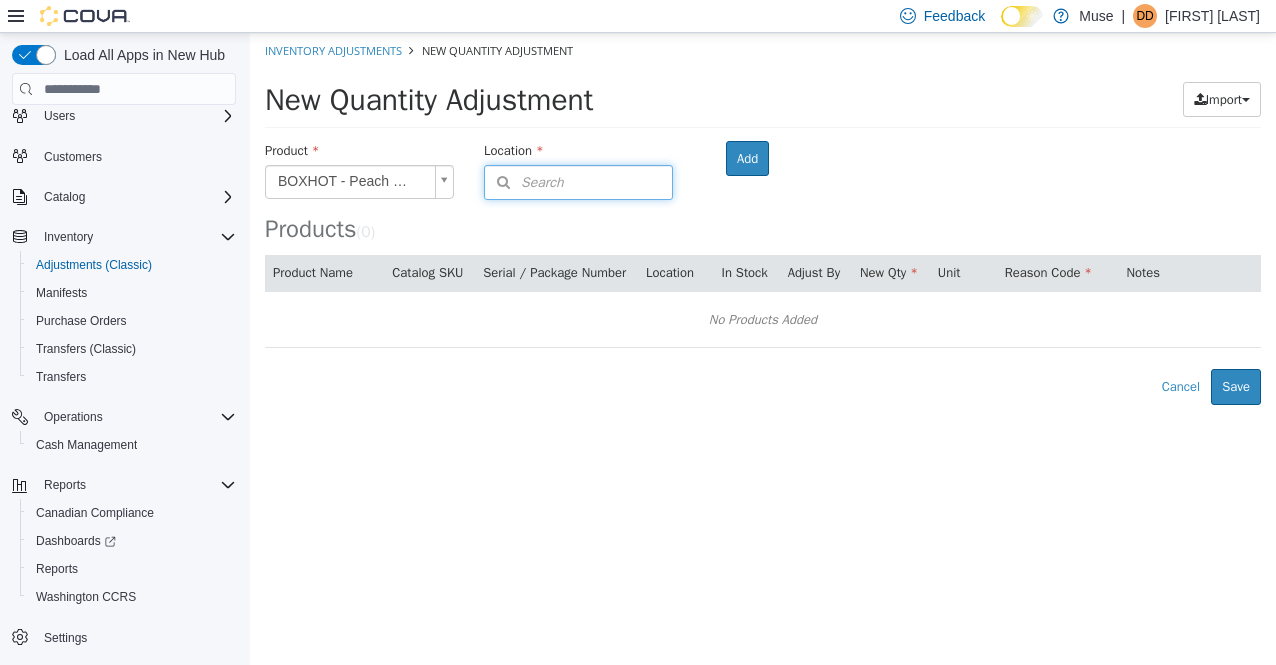 click on "Search" at bounding box center [578, 182] 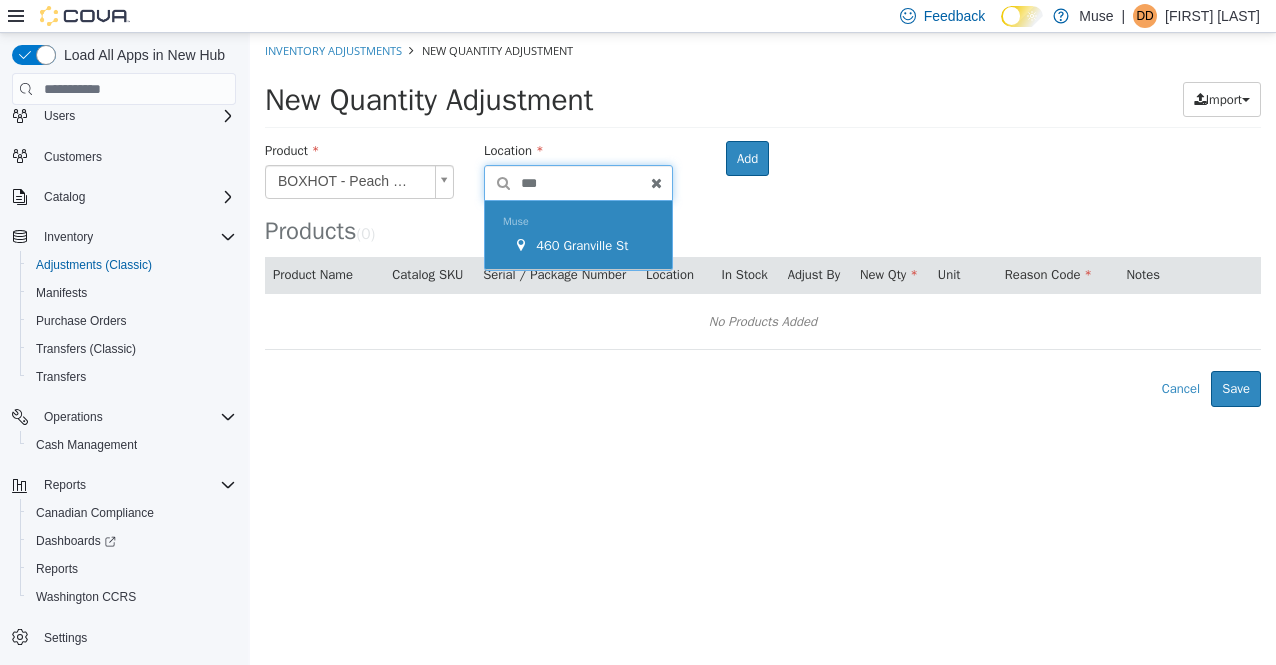 type on "***" 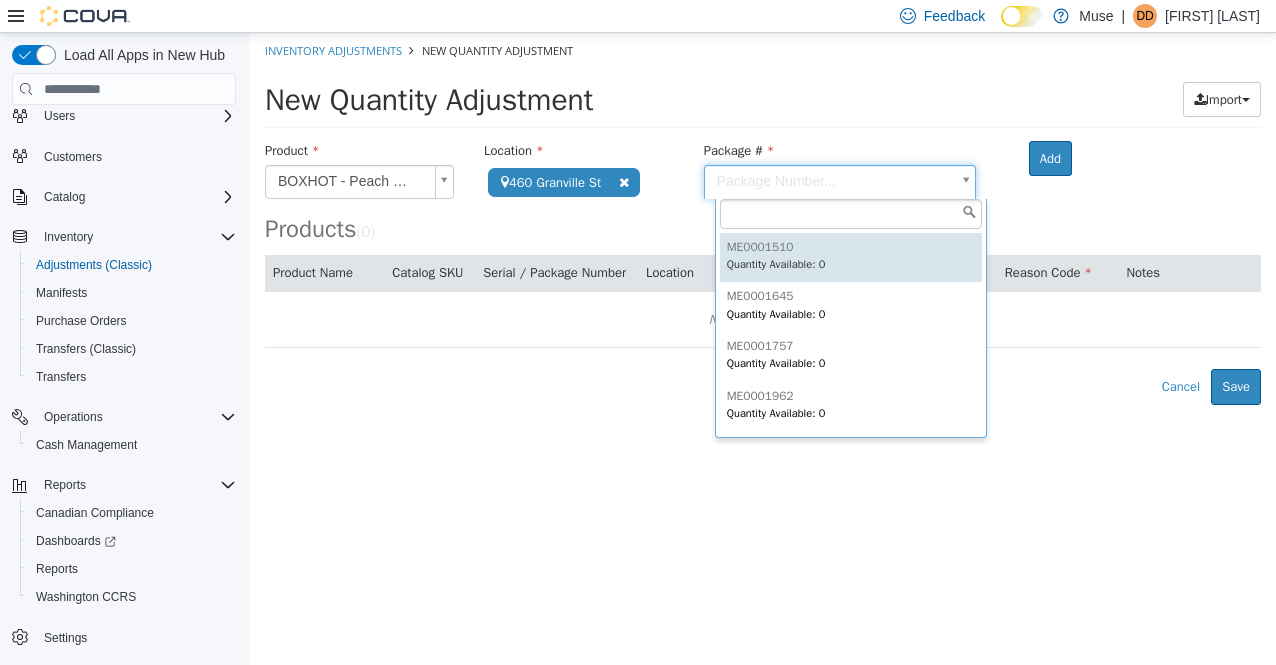 click on "**********" at bounding box center (763, 219) 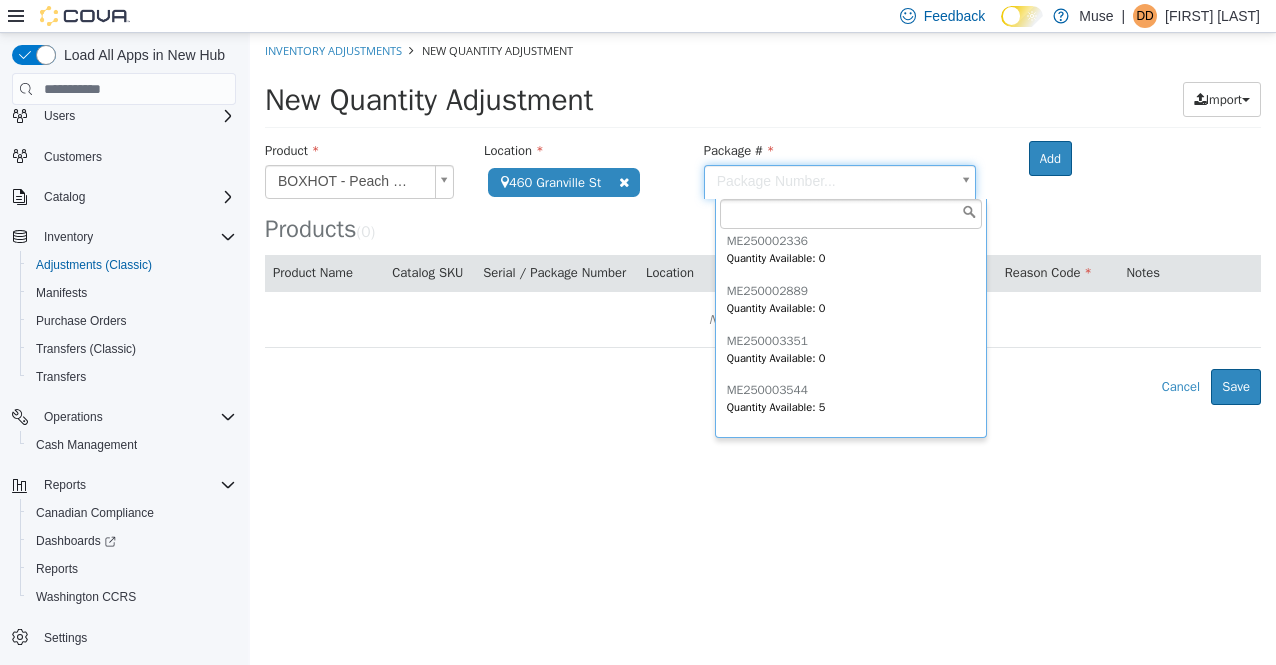 scroll, scrollTop: 1092, scrollLeft: 0, axis: vertical 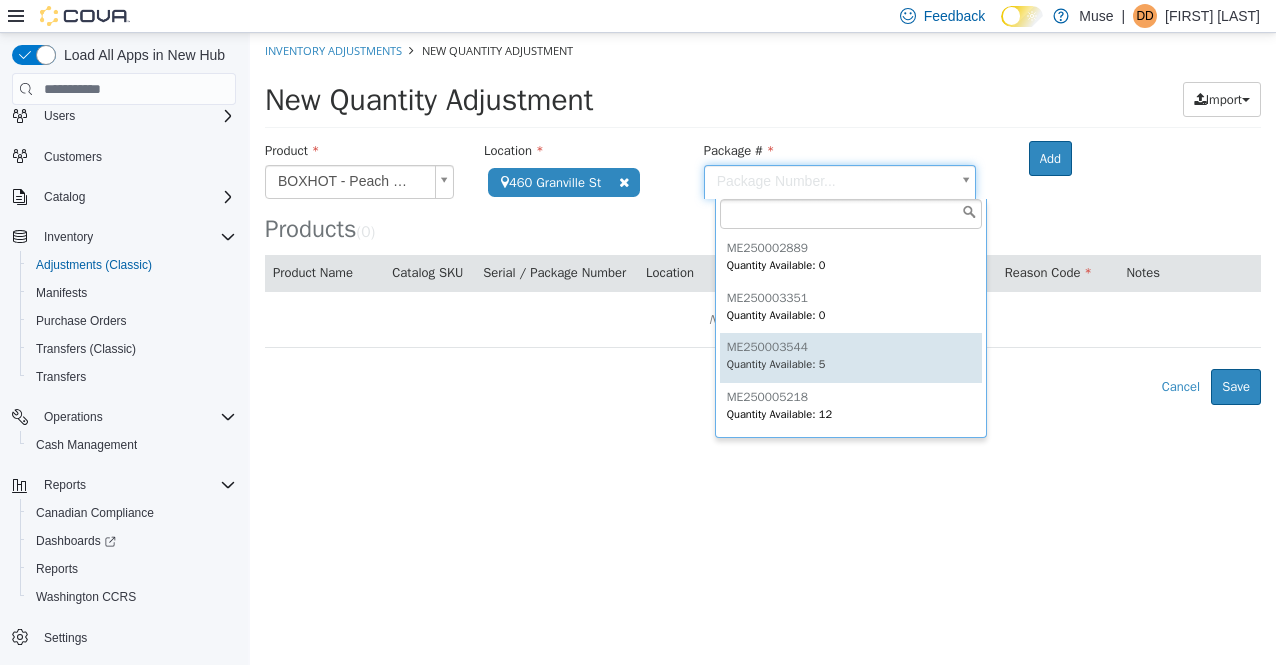 type on "**********" 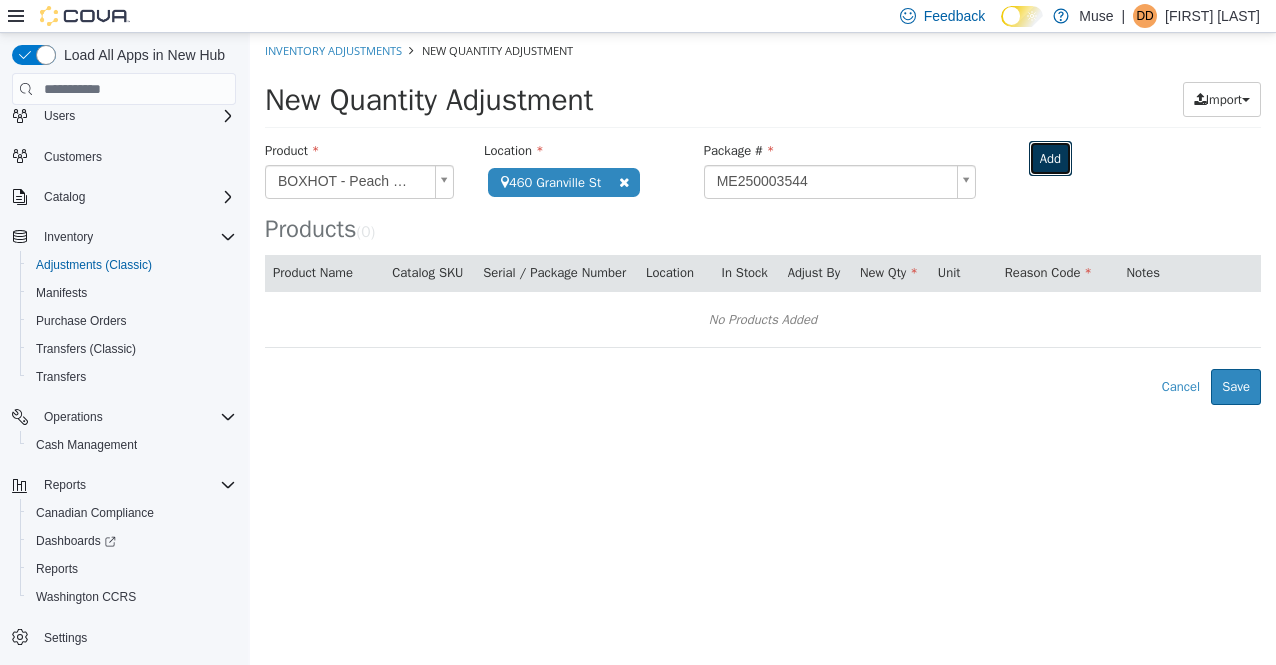 click on "Add" at bounding box center [1050, 159] 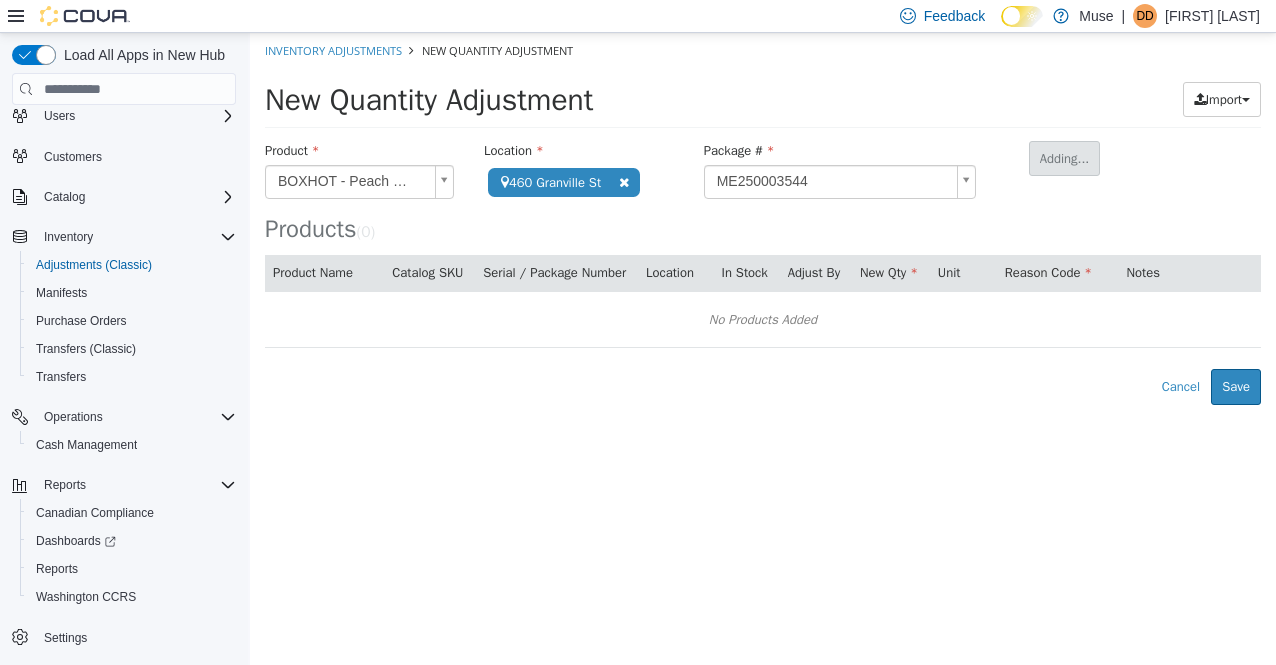 type 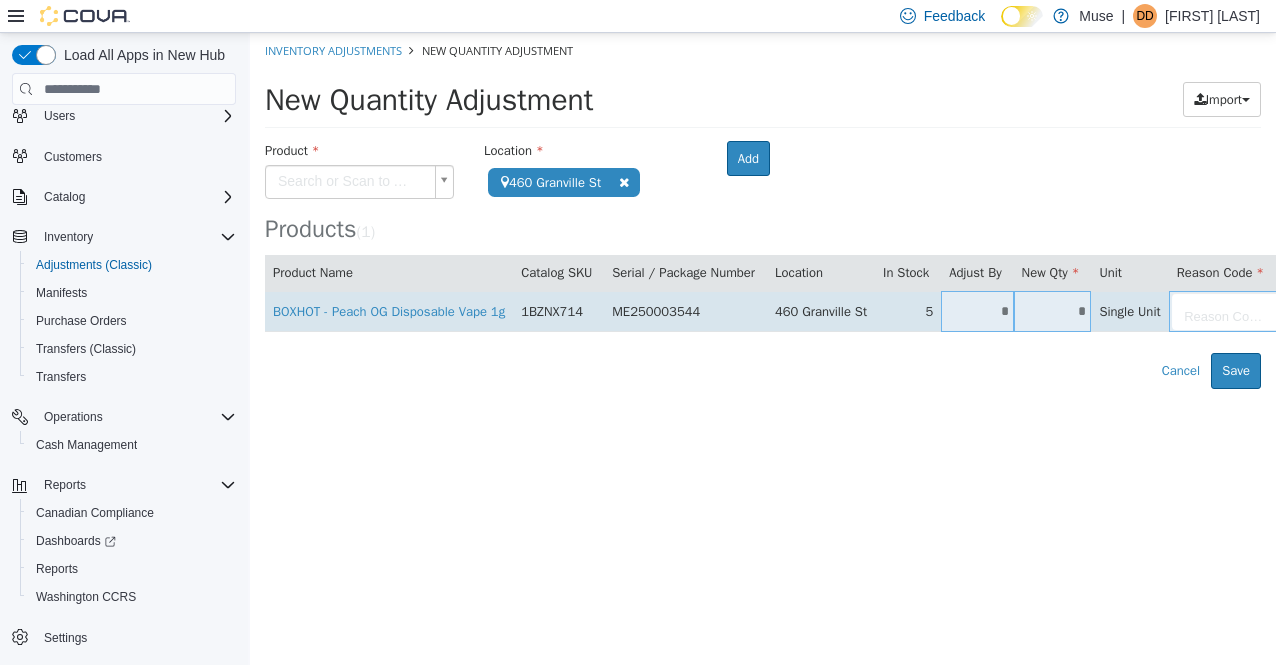 click on "*" at bounding box center (977, 311) 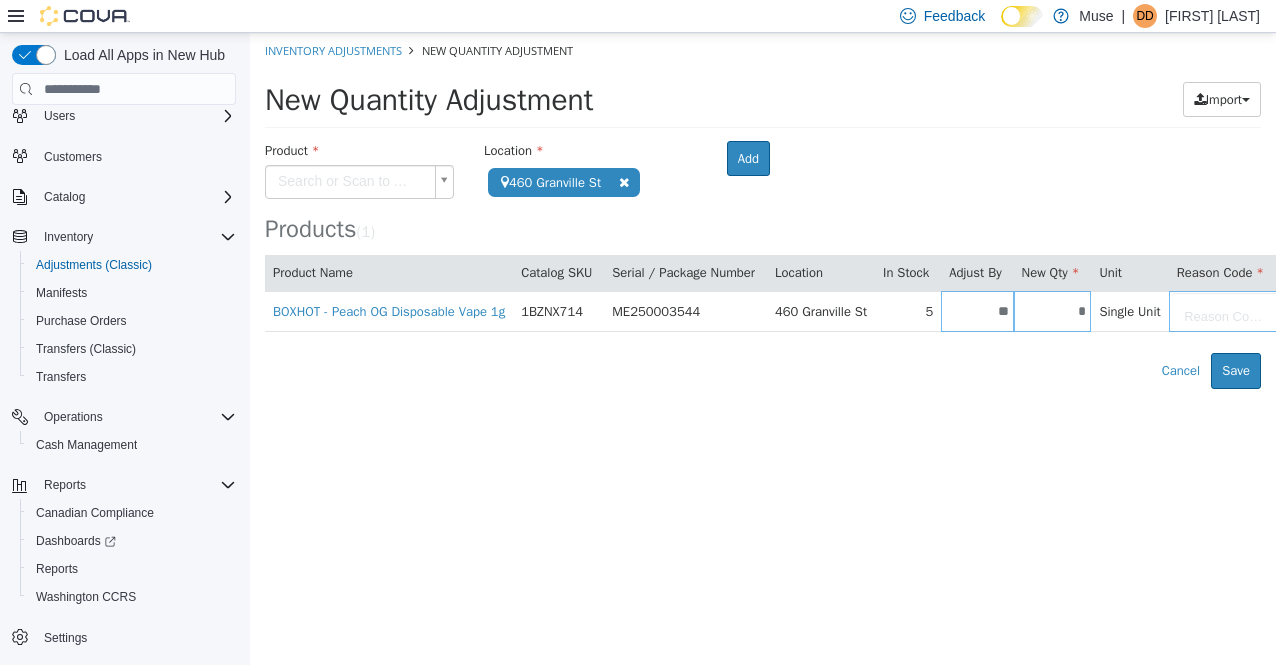 type on "**" 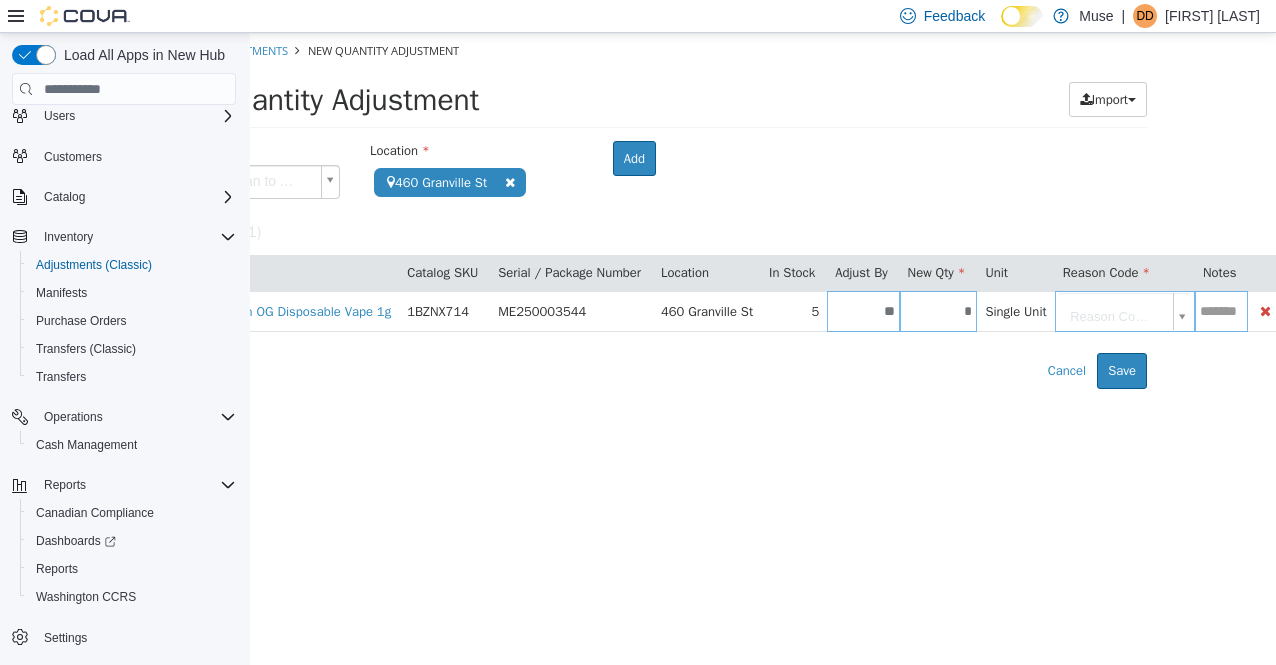 scroll, scrollTop: 0, scrollLeft: 159, axis: horizontal 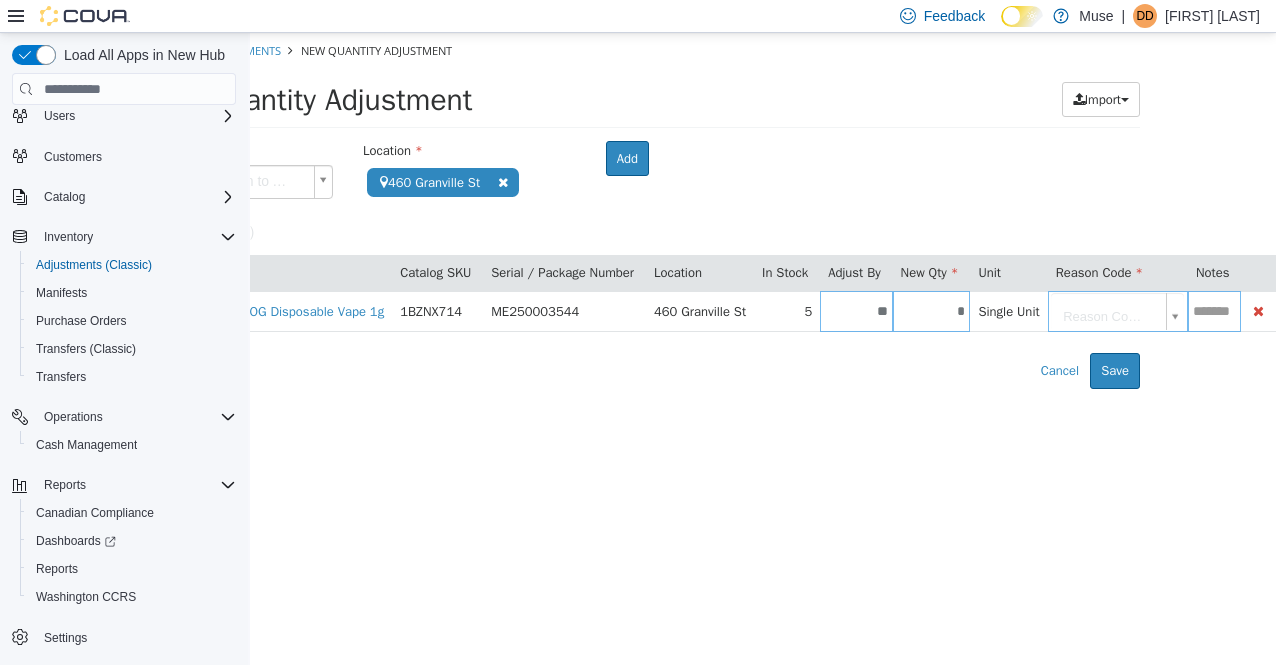 click on "**********" at bounding box center [642, 211] 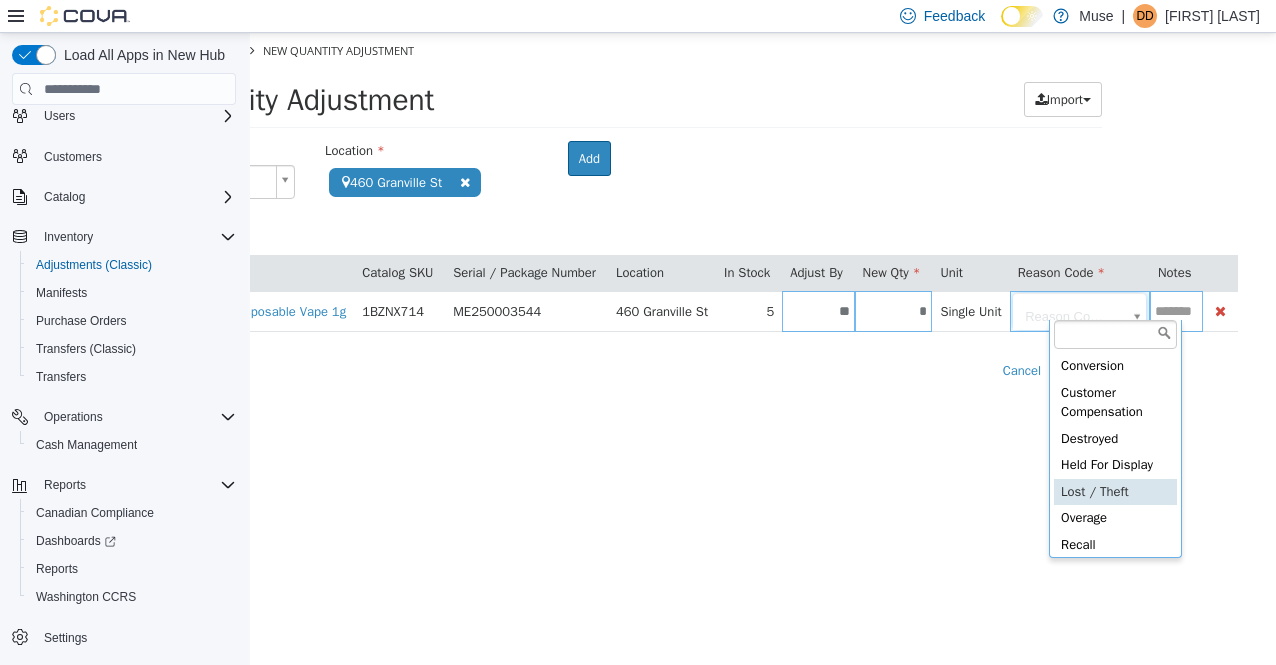 type on "**********" 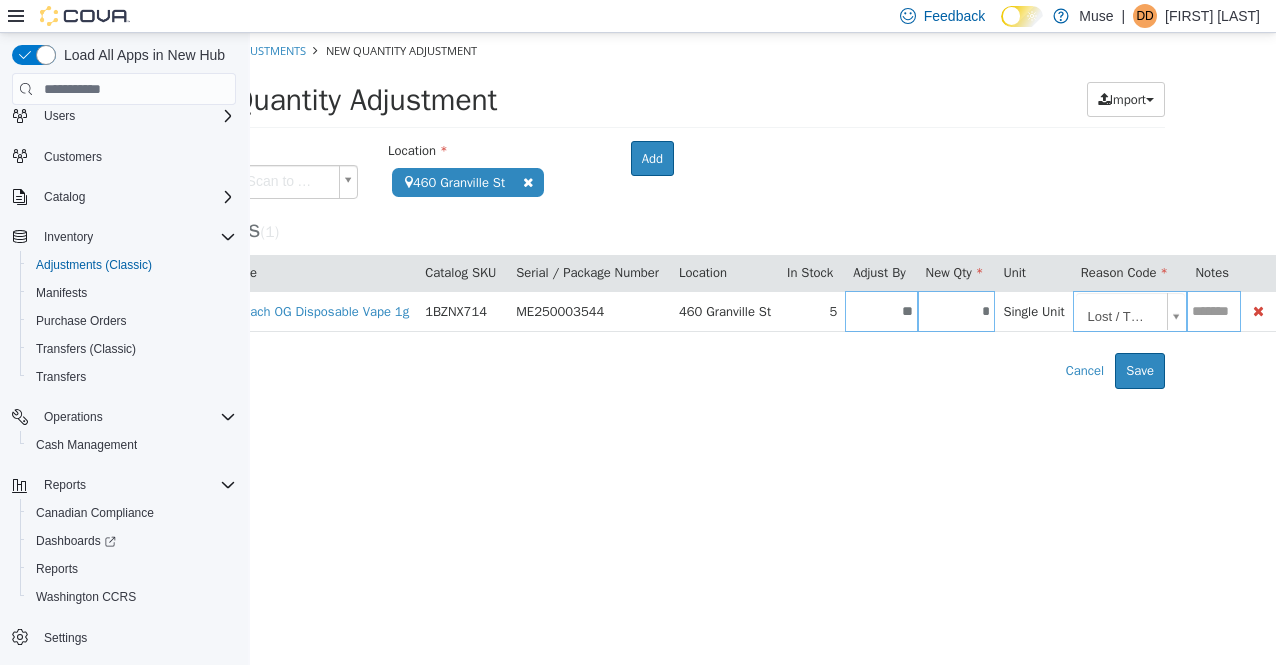 scroll, scrollTop: 0, scrollLeft: 136, axis: horizontal 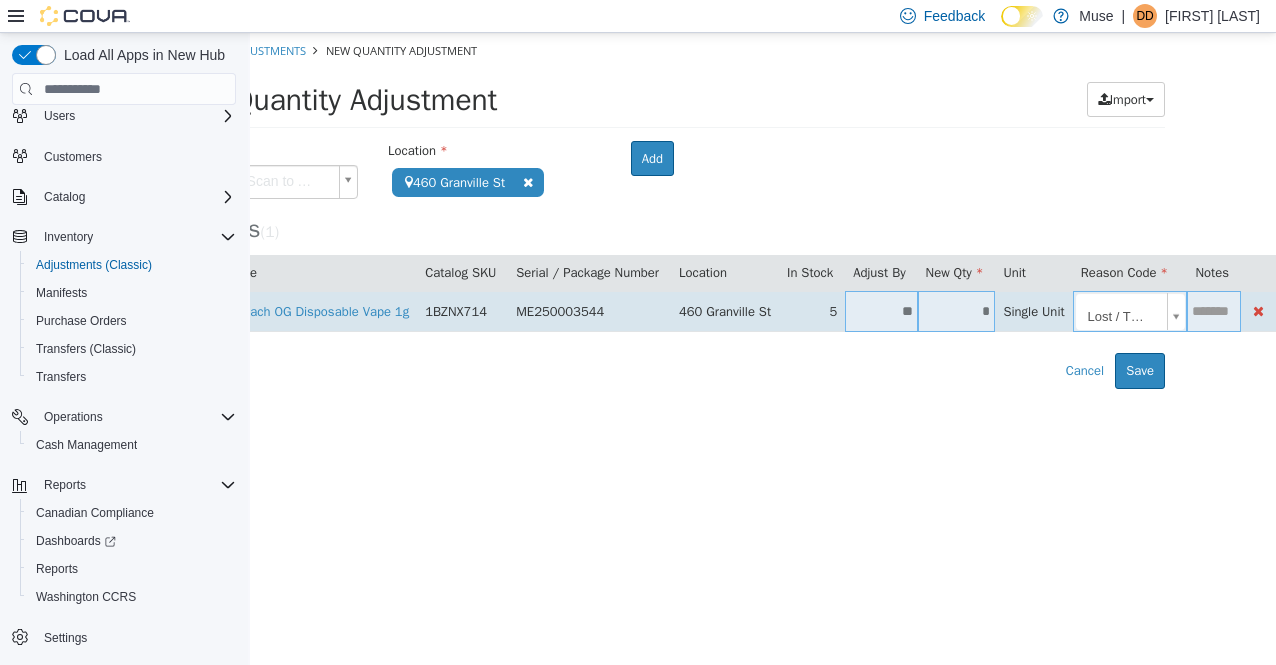click at bounding box center (1213, 311) 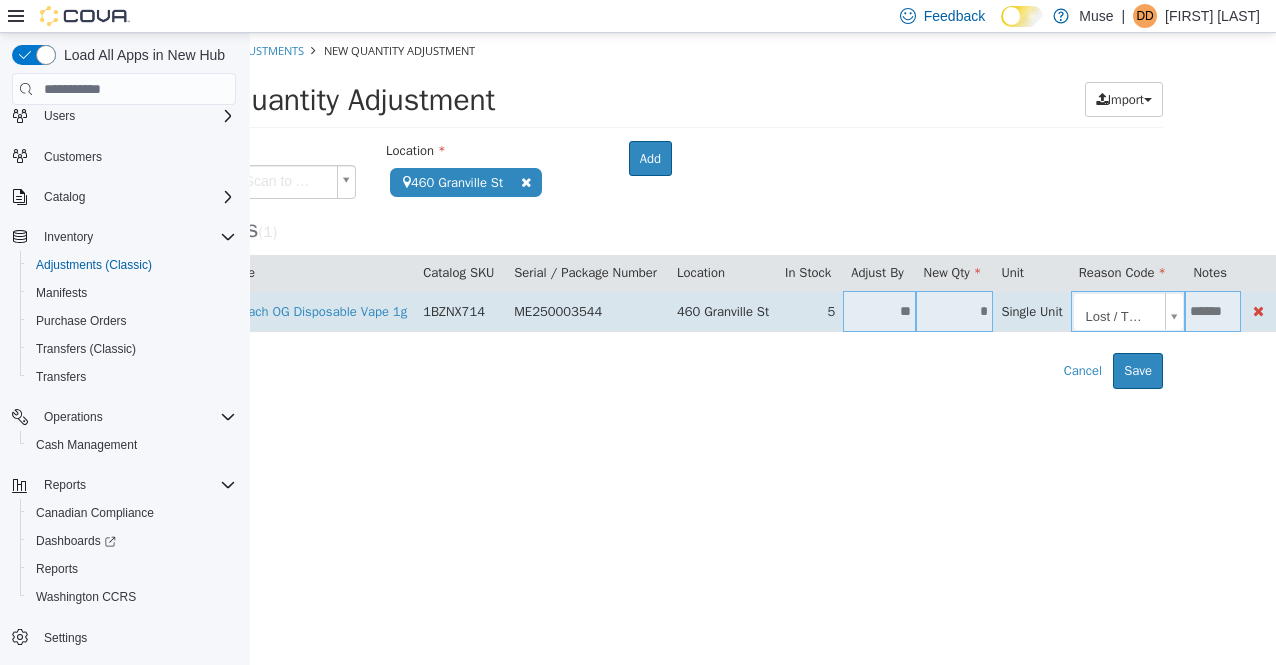 scroll, scrollTop: 0, scrollLeft: 0, axis: both 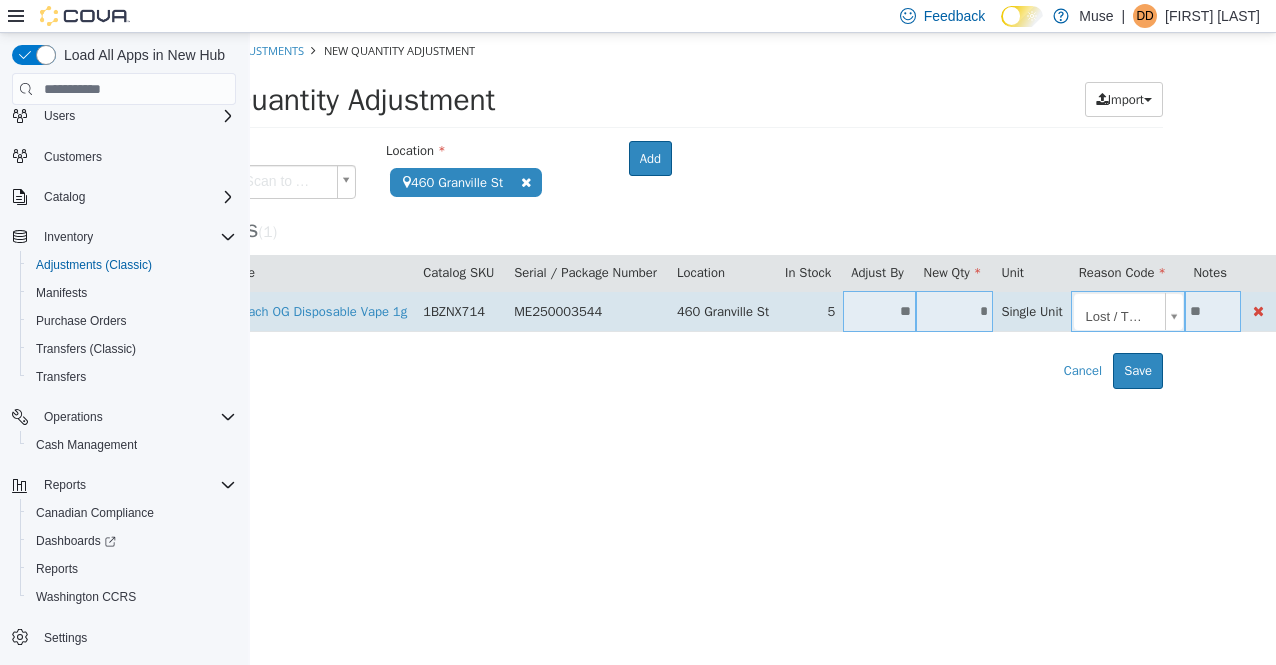 type on "*" 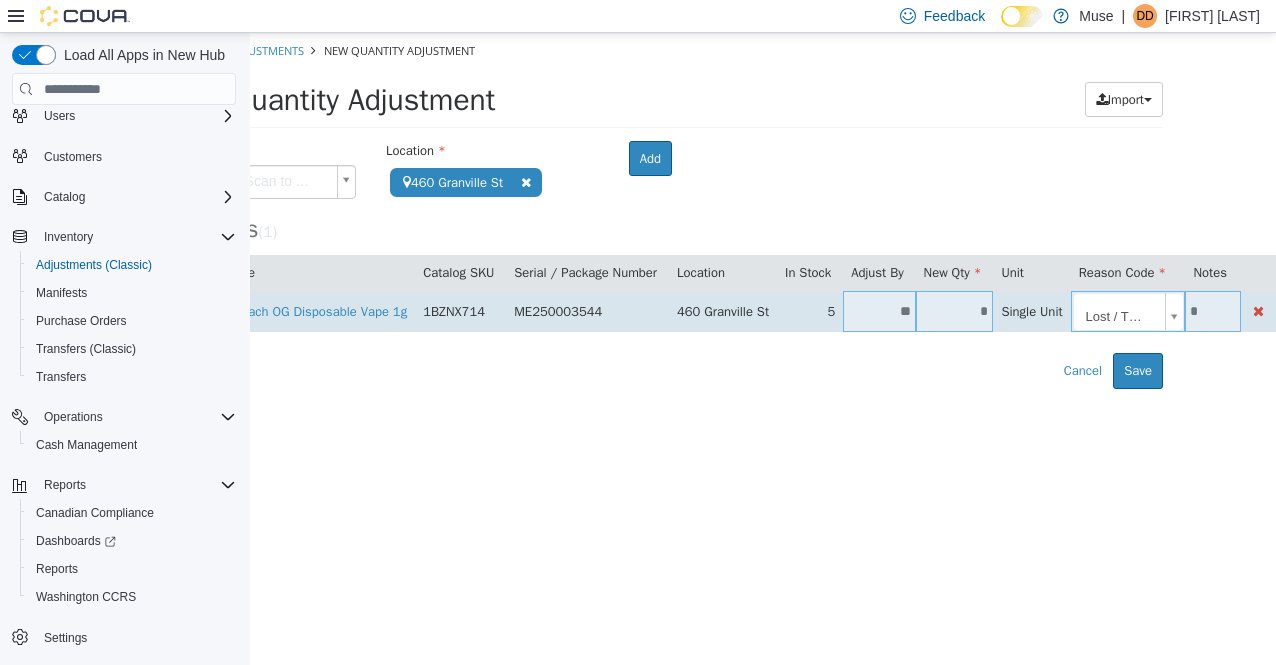 type 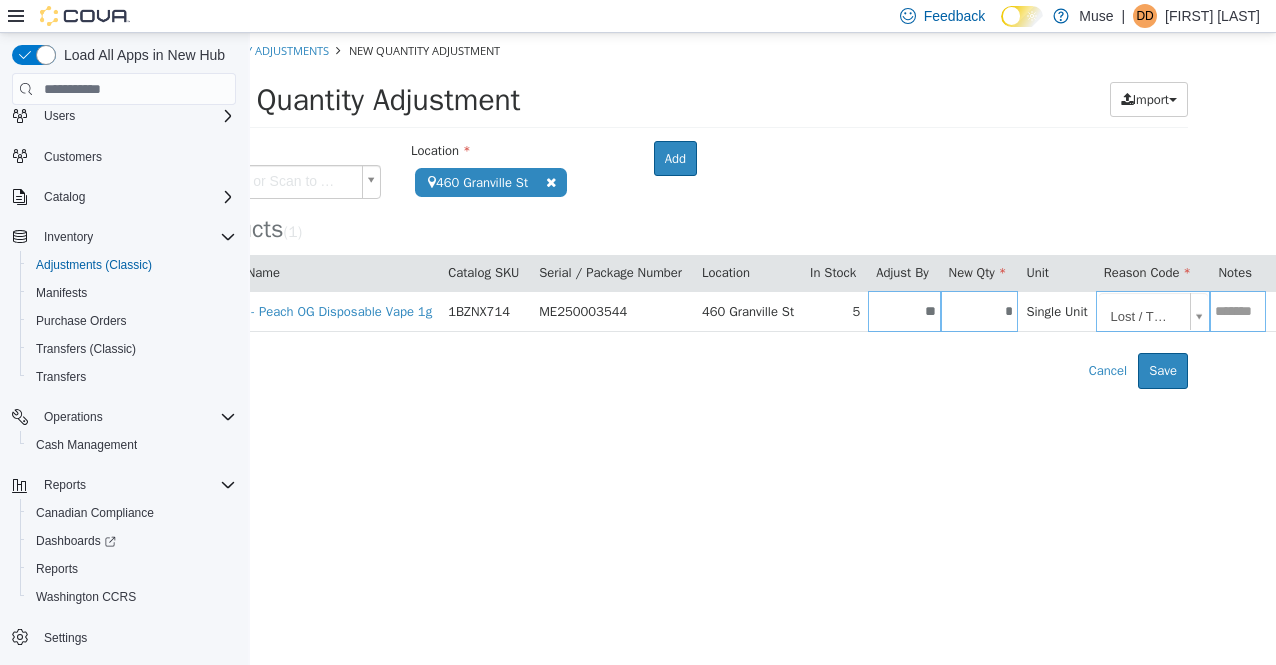 scroll, scrollTop: 0, scrollLeft: 136, axis: horizontal 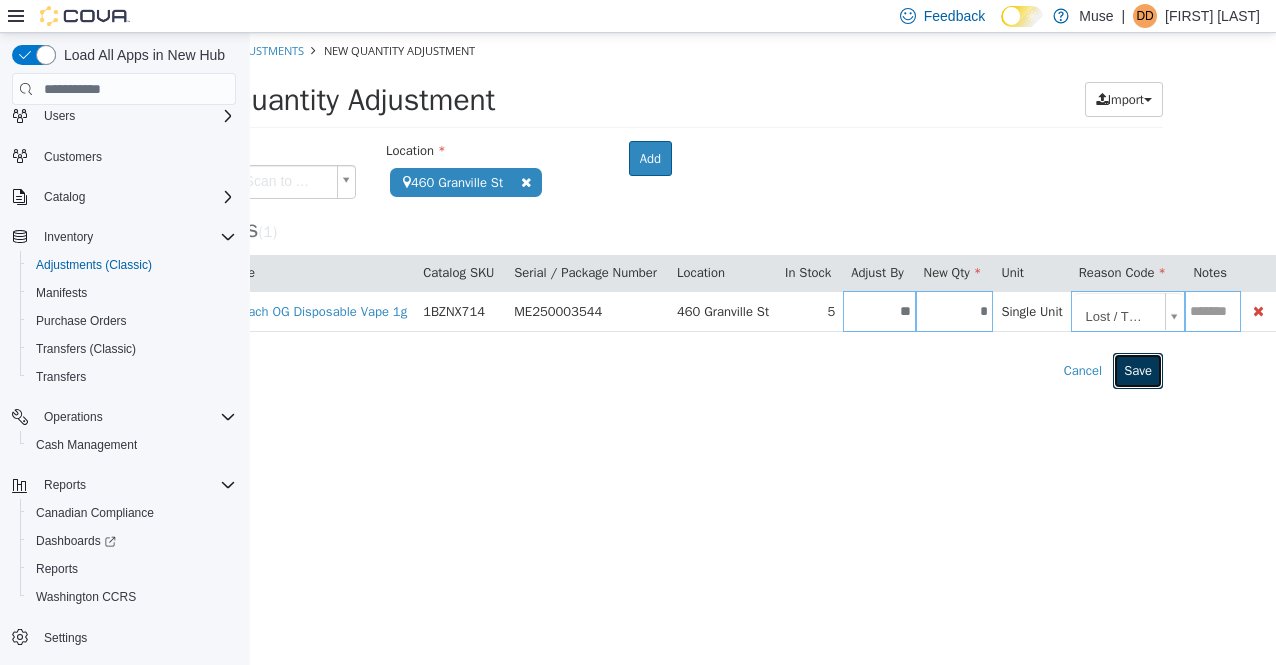 click on "Save" at bounding box center (1138, 371) 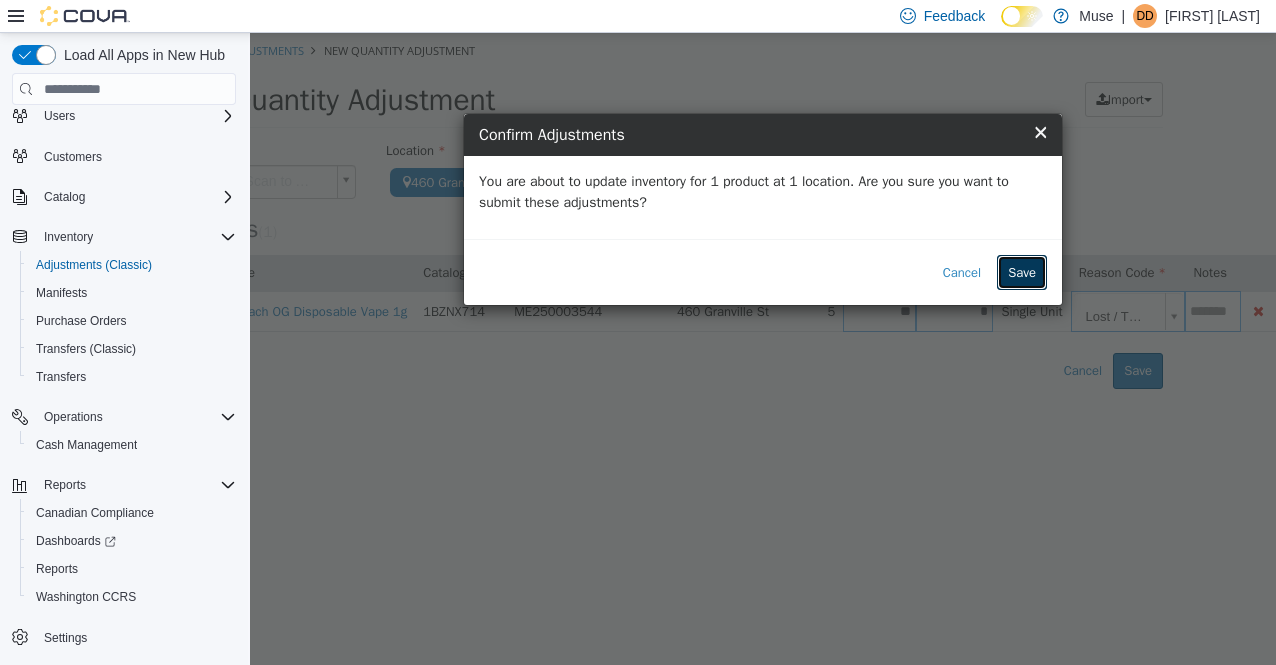 click on "Save" at bounding box center [1022, 273] 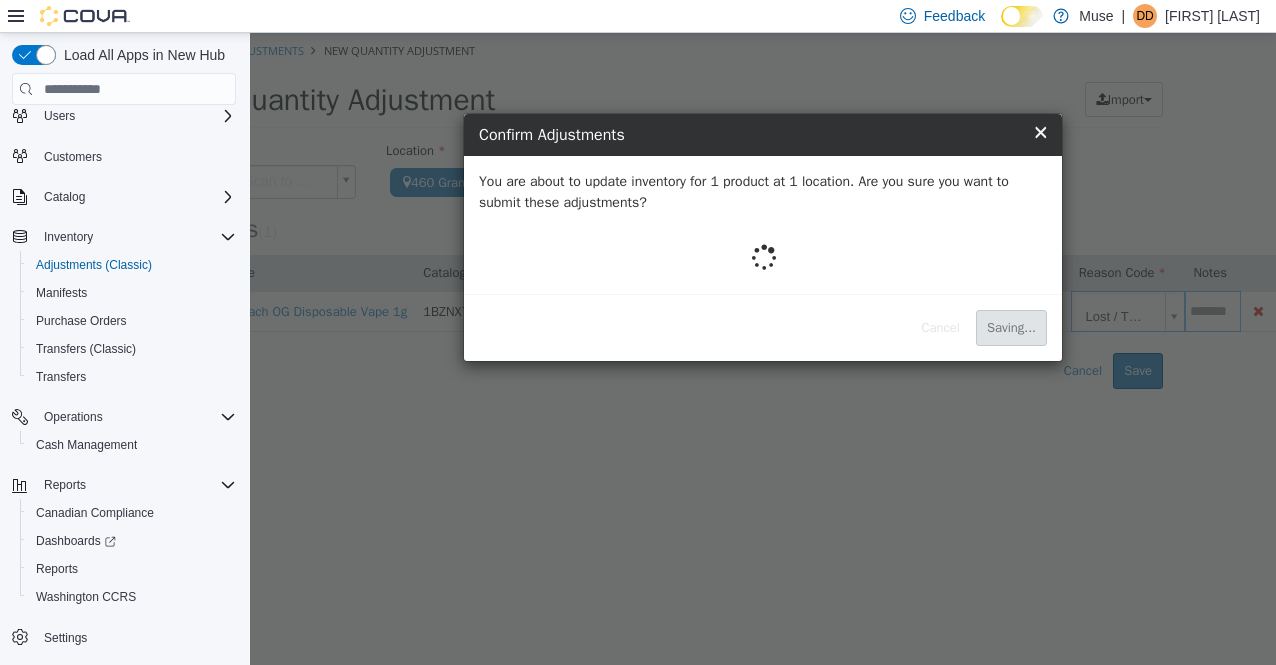 scroll, scrollTop: 0, scrollLeft: 0, axis: both 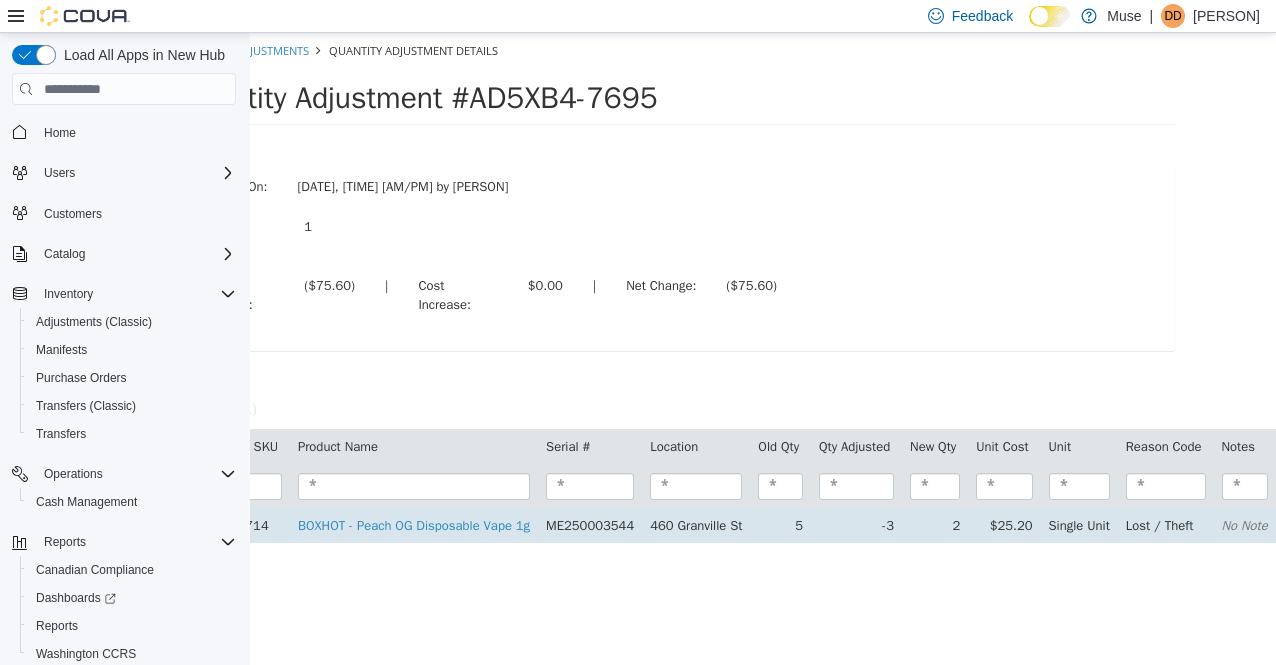 click on "No Note" at bounding box center (1245, 525) 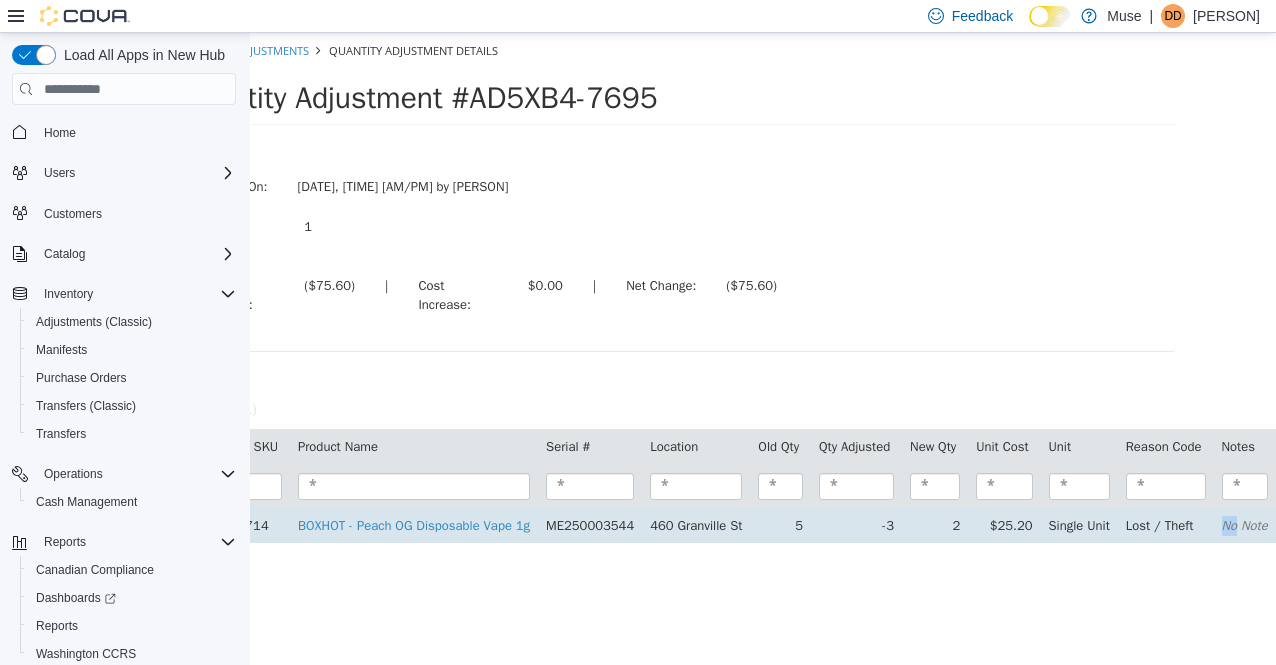 click on "No Note" at bounding box center [1245, 525] 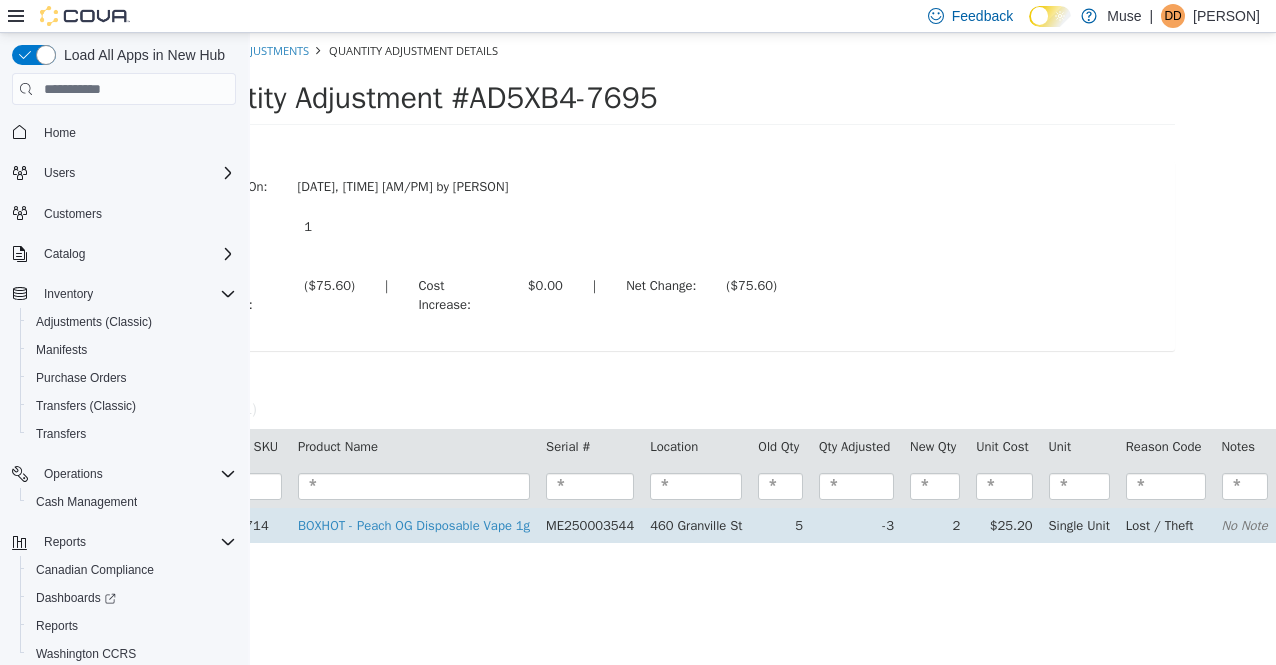 click on "No Note" at bounding box center (1245, 525) 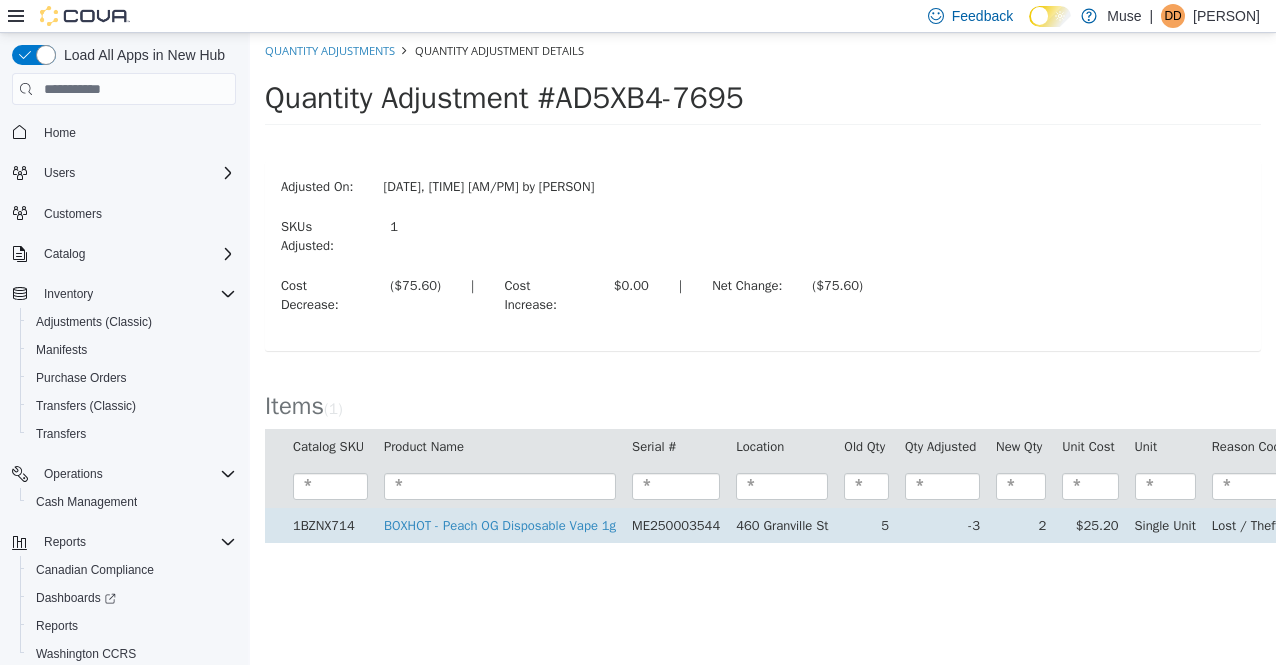 scroll, scrollTop: 0, scrollLeft: 129, axis: horizontal 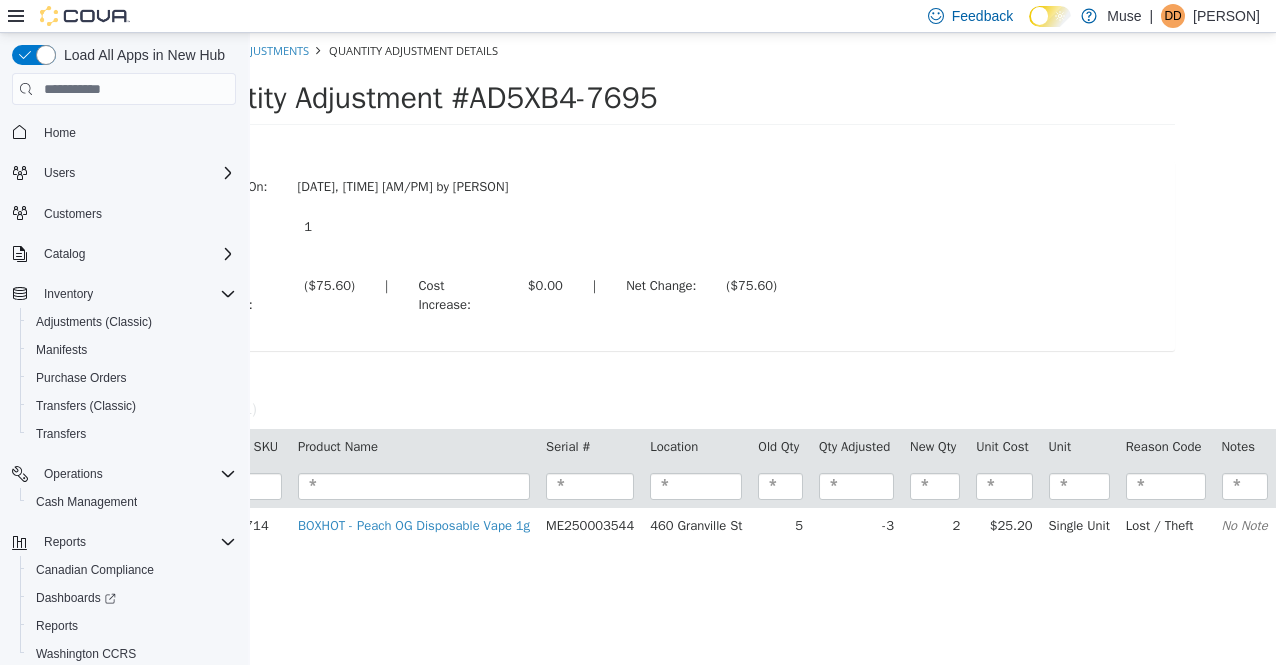 click on "×
Quantity Adjustments
Quantity Adjustment Details
Quantity Adjustment #AD5XB4-7695
Adjusted On:
Jul 12, 2025, 9:49 AM by  Diego de Azevedo
SKUs Adjusted:  1 Cost Decrease:  ($75.60) | Cost Increase:  $0.00 | Net Change:  ($75.60) Items  ( 1 ) Catalog SKU Product Name Serial # Location Old Qty Qty Adjusted New Qty Unit Cost Unit Reason Code Notes 1BZNX714 BOXHOT - Peach OG Disposable Vape 1g ME250003544 460 Granville St 5 -3 2 $25.20 Single Unit Lost / Theft No Note" at bounding box center (677, 298) 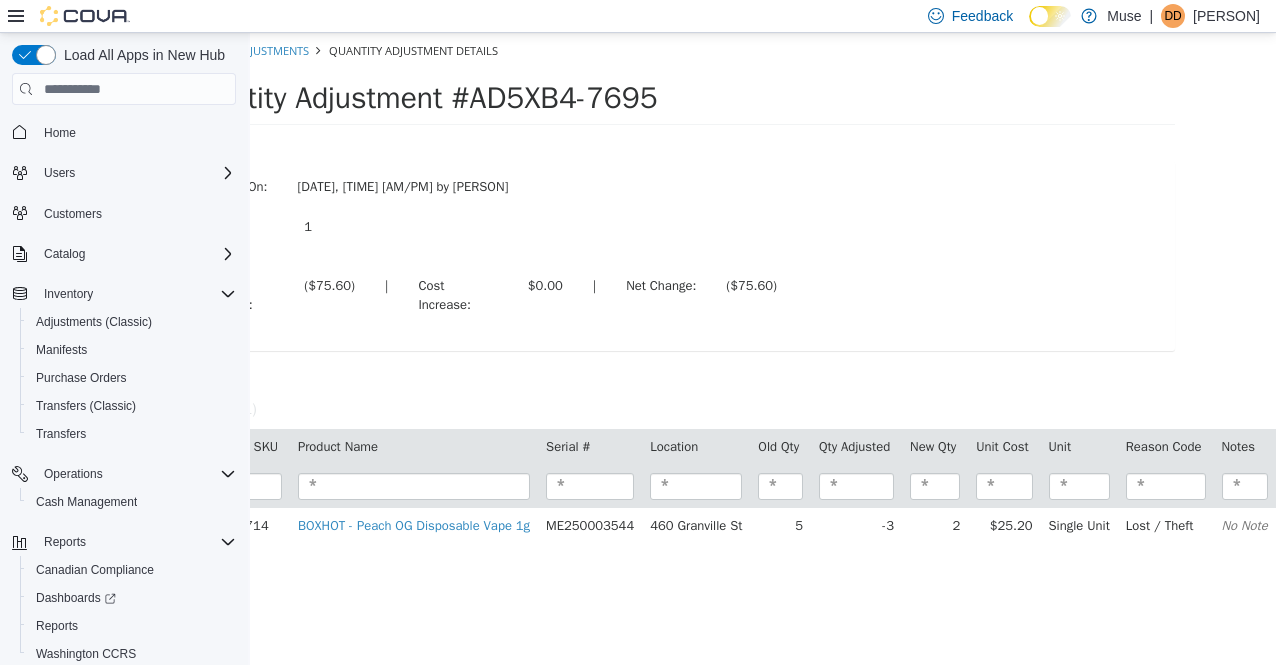 scroll, scrollTop: 0, scrollLeft: 0, axis: both 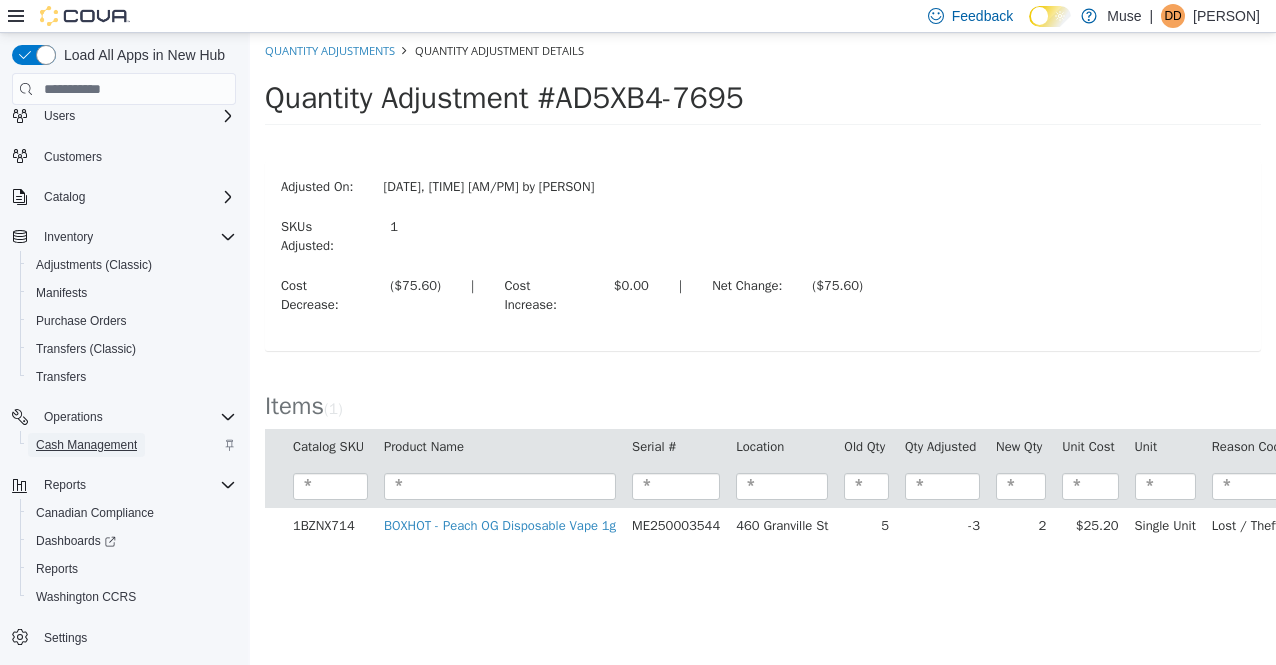 click on "Cash Management" at bounding box center (86, 445) 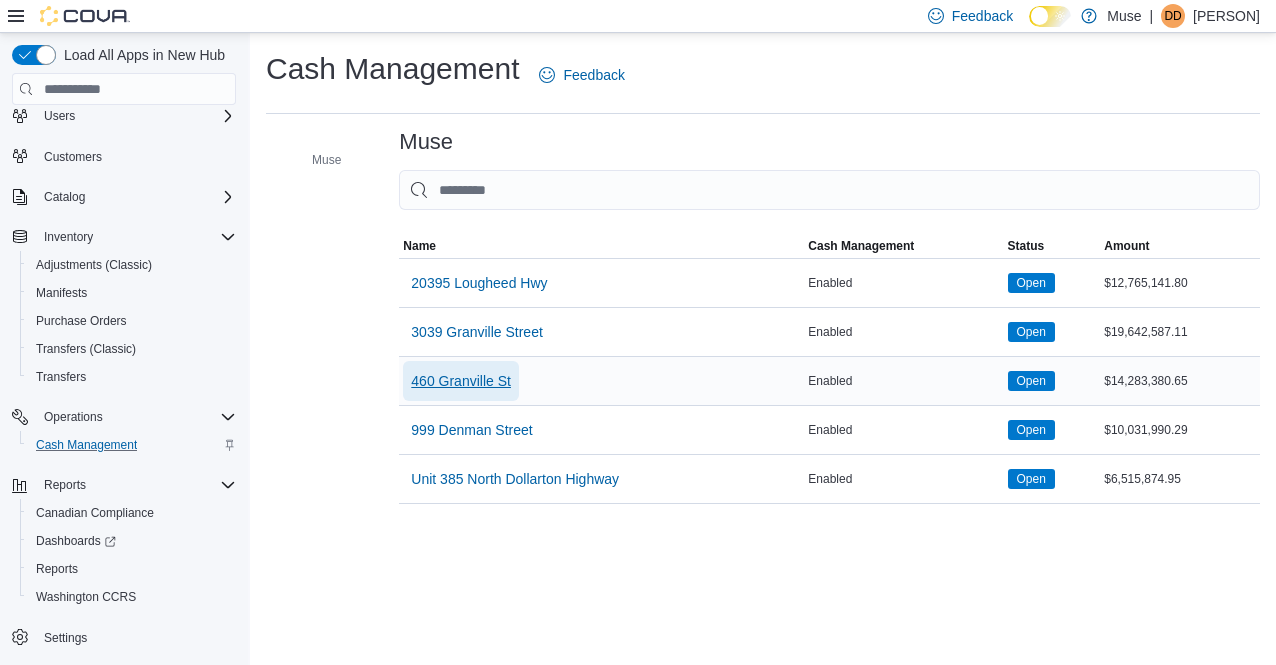 click on "460 Granville St" at bounding box center [461, 381] 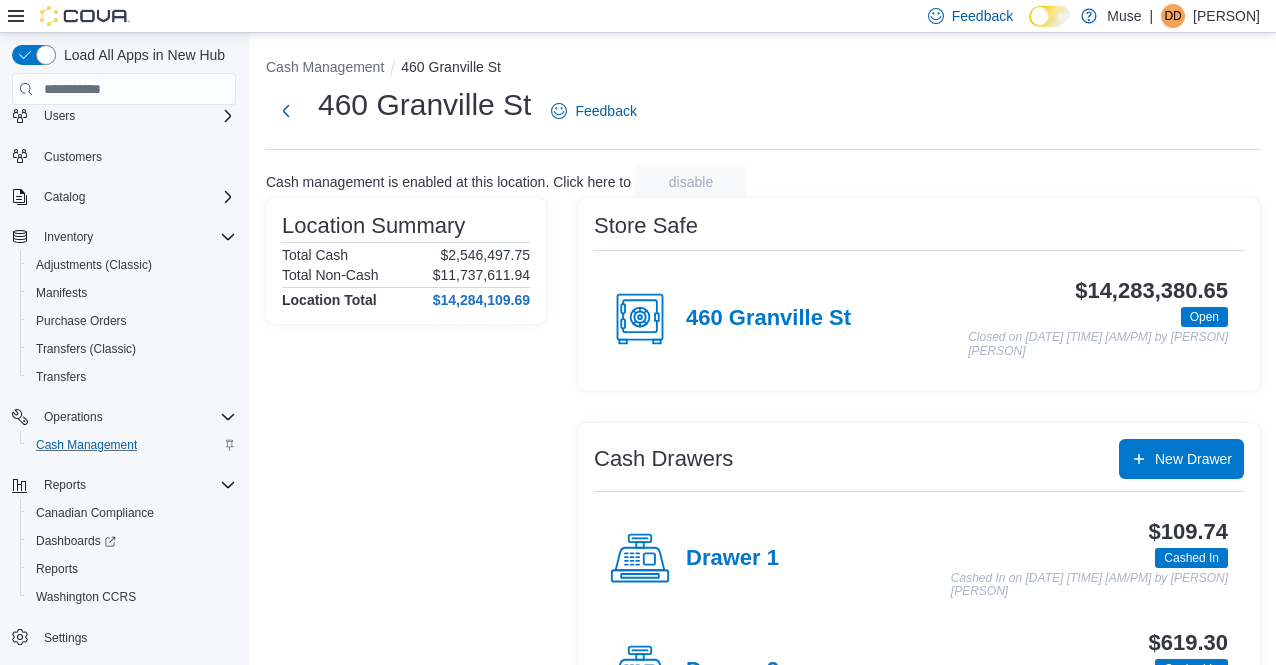 scroll, scrollTop: 185, scrollLeft: 0, axis: vertical 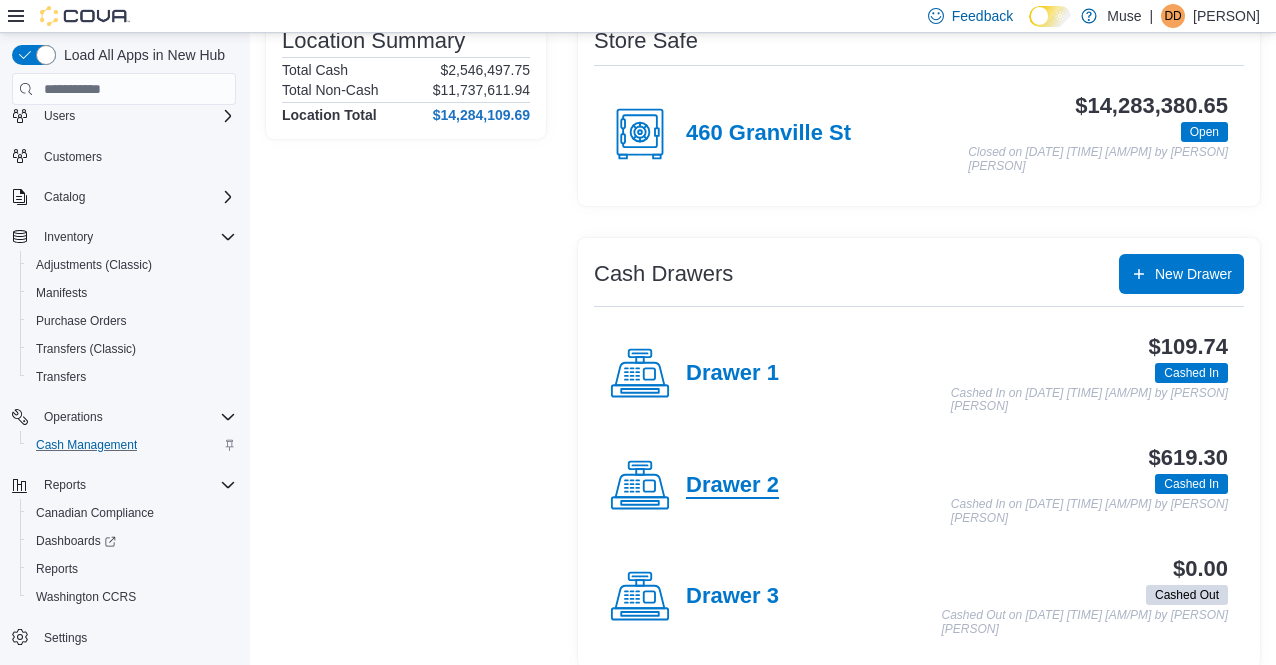 click on "Drawer 2" at bounding box center [732, 486] 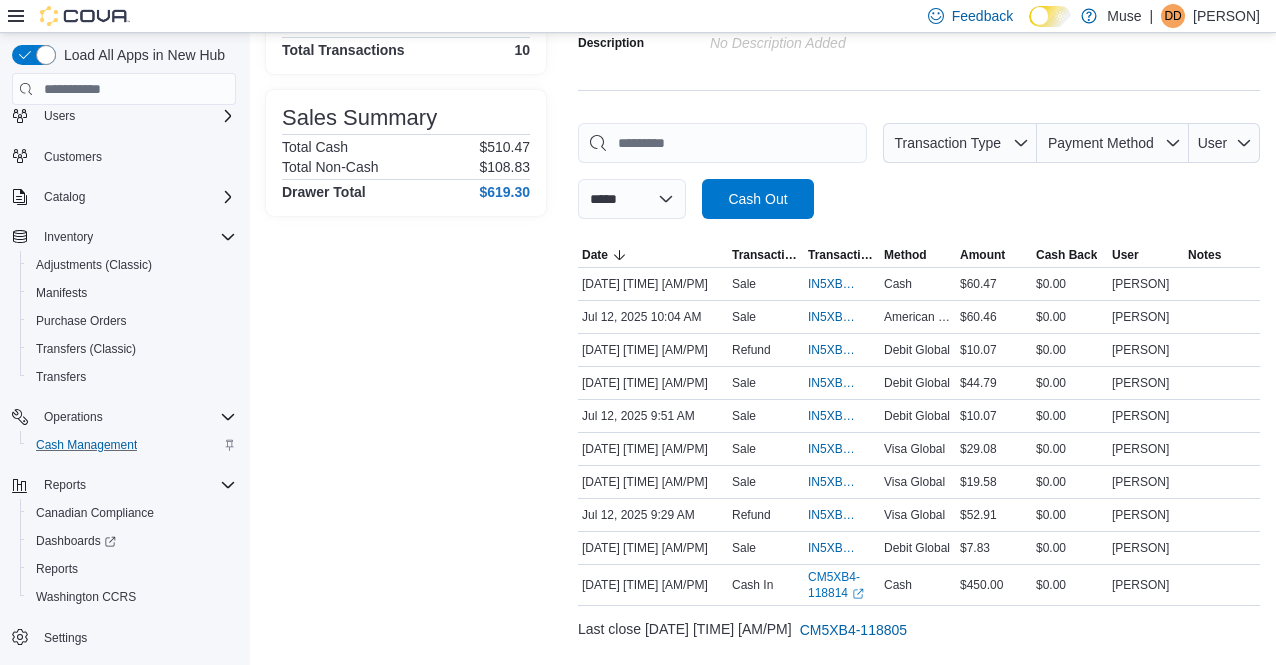 scroll, scrollTop: 264, scrollLeft: 0, axis: vertical 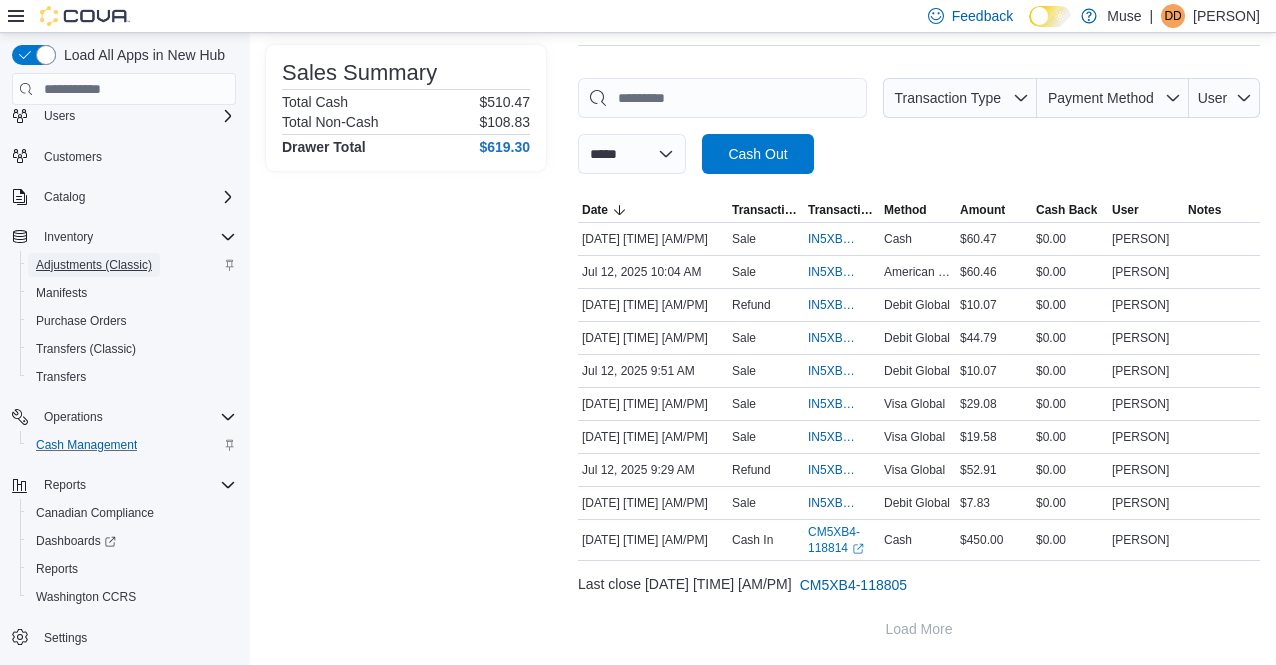 click on "Adjustments (Classic)" at bounding box center (94, 265) 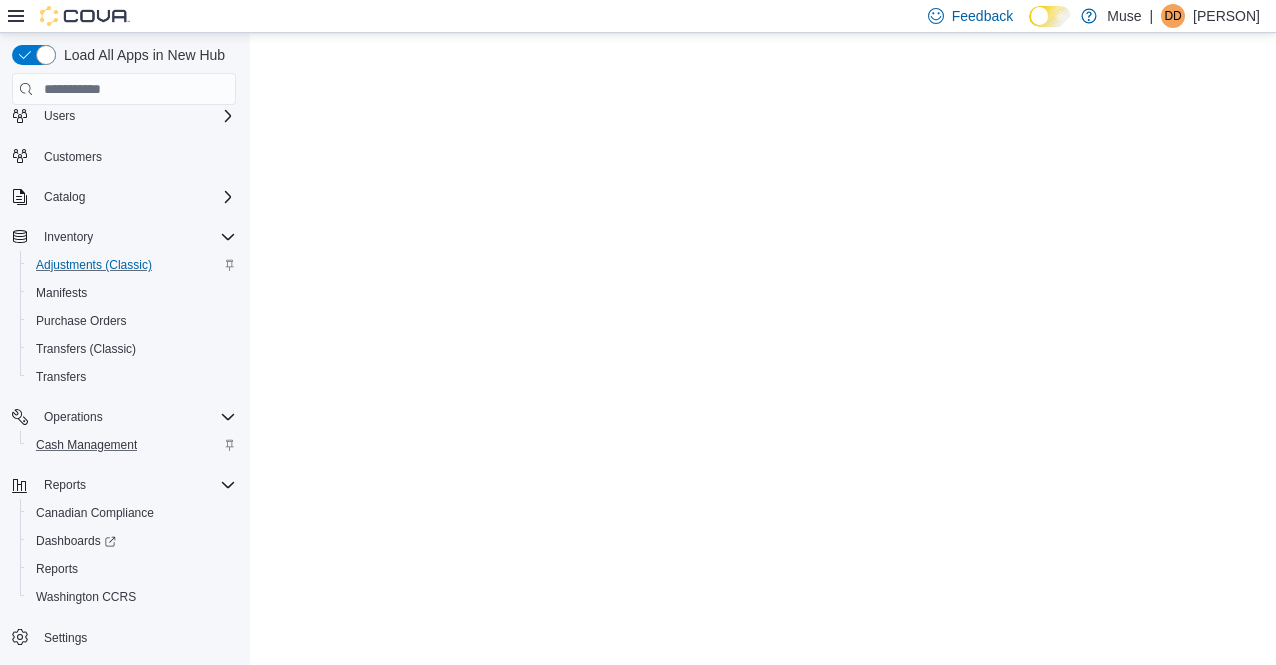 scroll, scrollTop: 0, scrollLeft: 0, axis: both 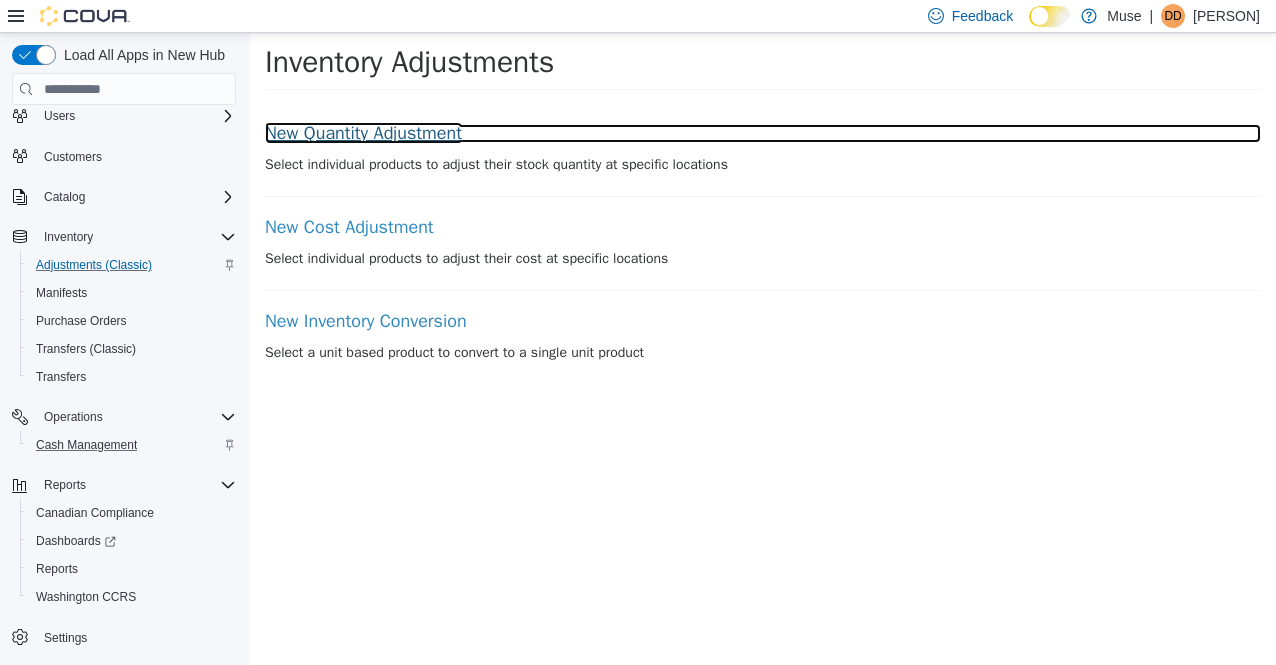 click on "New Quantity Adjustment" at bounding box center (763, 134) 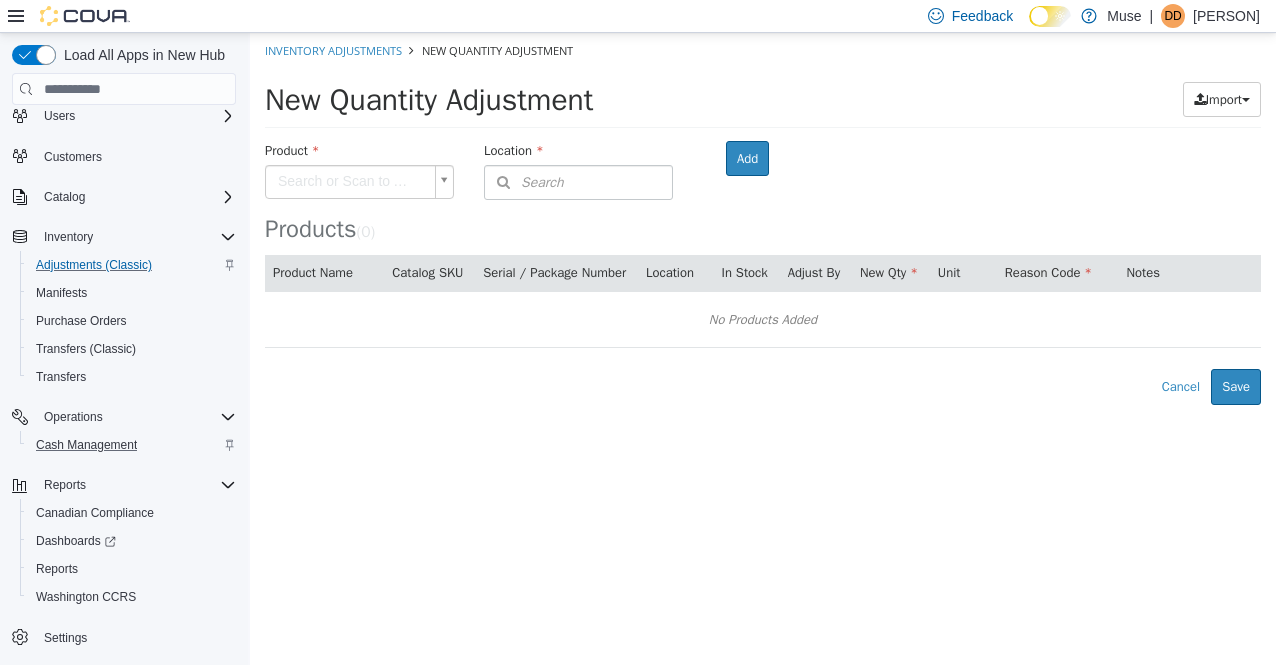 click on "×
Inventory Adjustments
New Quantity Adjustment
New Quantity Adjustment
Import  Inventory Export (.CSV) Package List (.TXT)
Product     Search or Scan to Add Product                             Location Search Type 3 or more characters or browse       Muse     (5)         20395 Lougheed Hwy             3039 Granville Street             460 Granville St             999 Denman Street             Unit 385 North Dollarton Highway         Room   Add Products  ( 0 ) Product Name Catalog SKU Serial / Package Number Location In Stock Adjust By New Qty Unit Reason Code Notes No Products Added Error saving adjustment please resolve the errors above. Cancel Save" at bounding box center [763, 219] 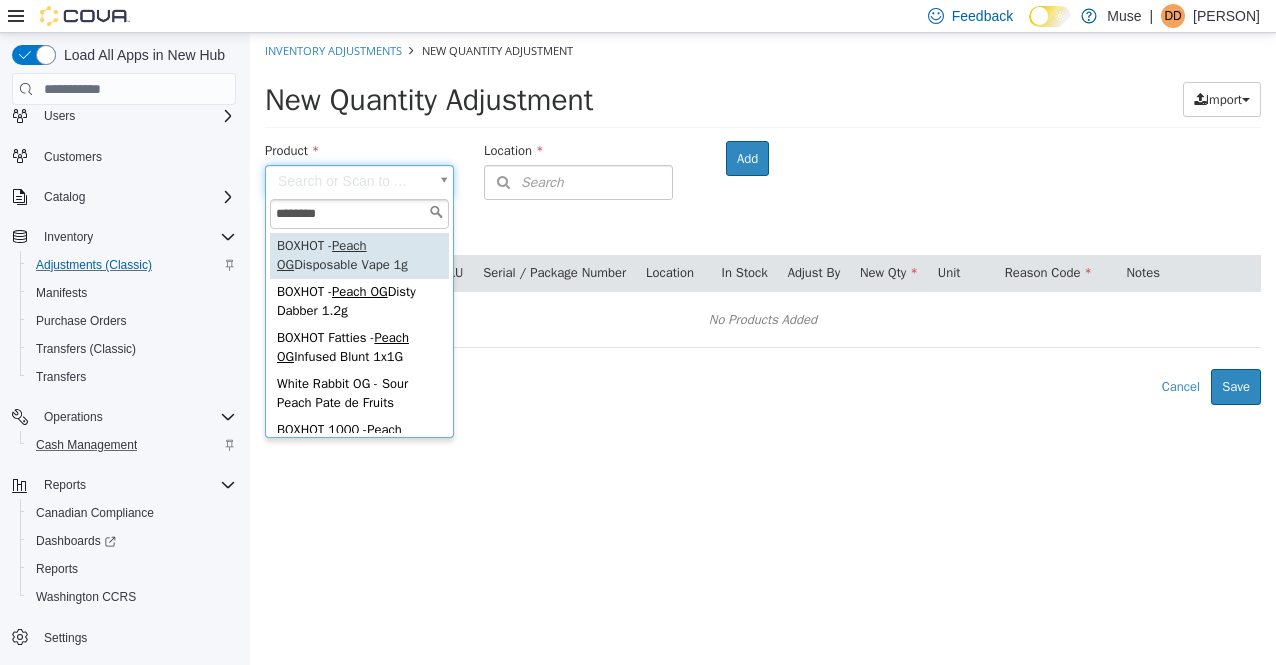 type on "********" 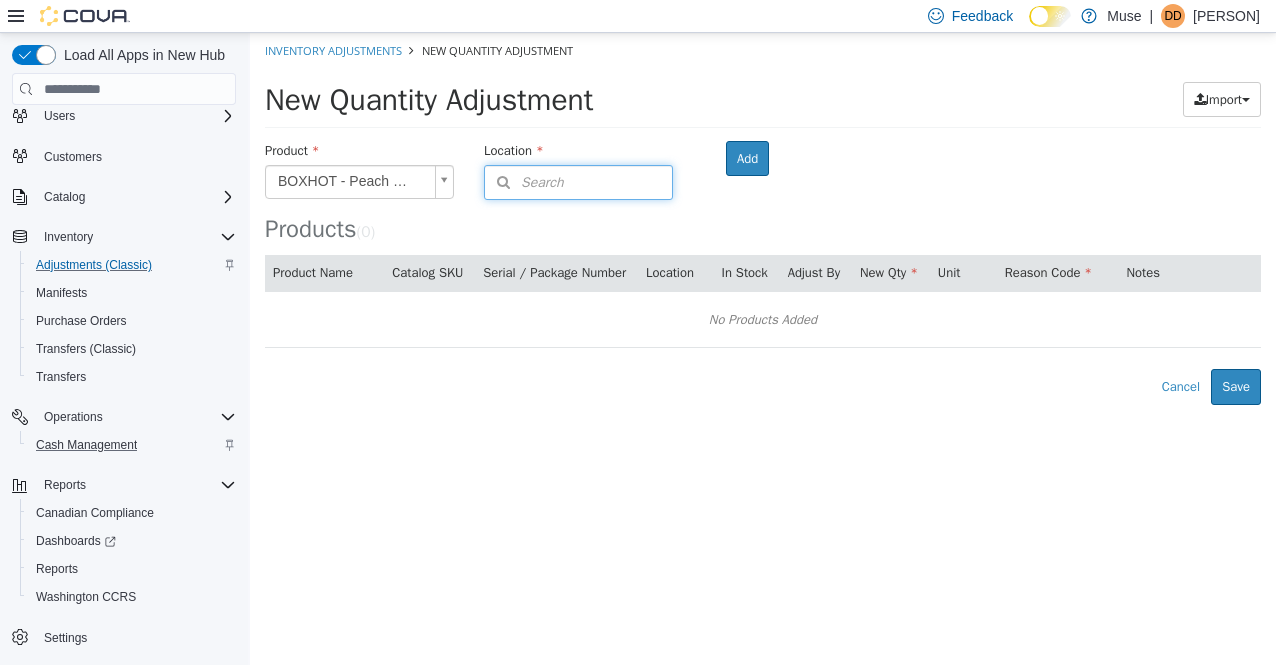 click on "Search" at bounding box center (578, 182) 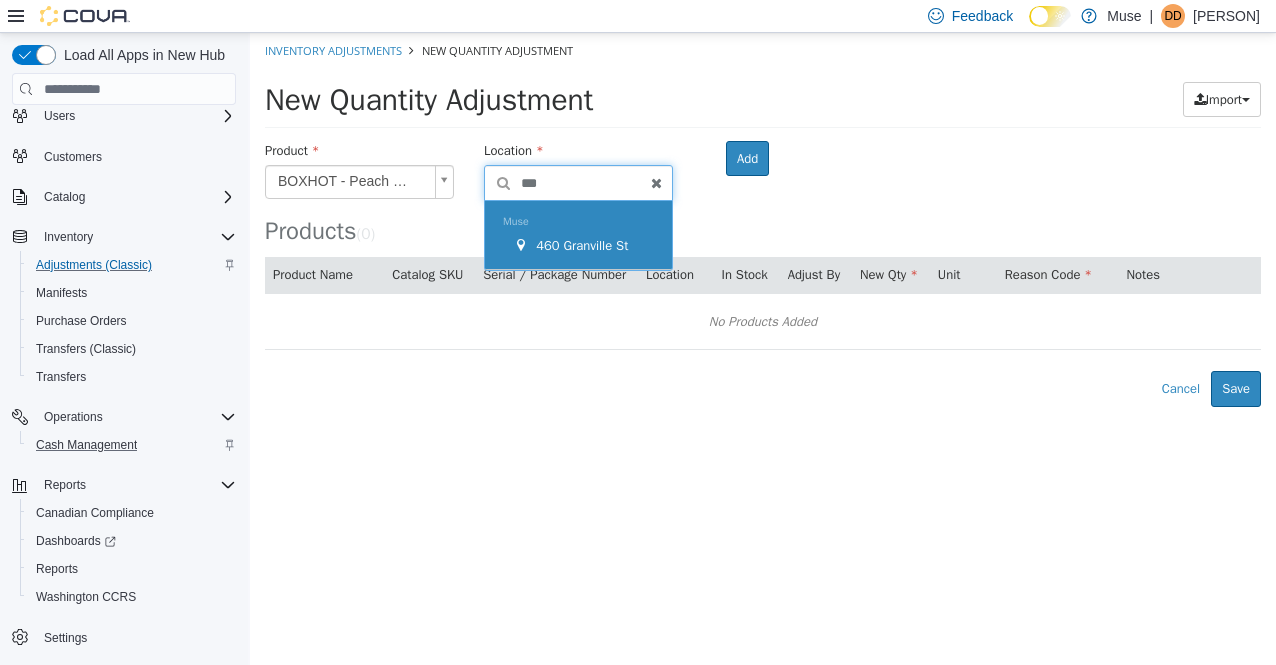 type on "***" 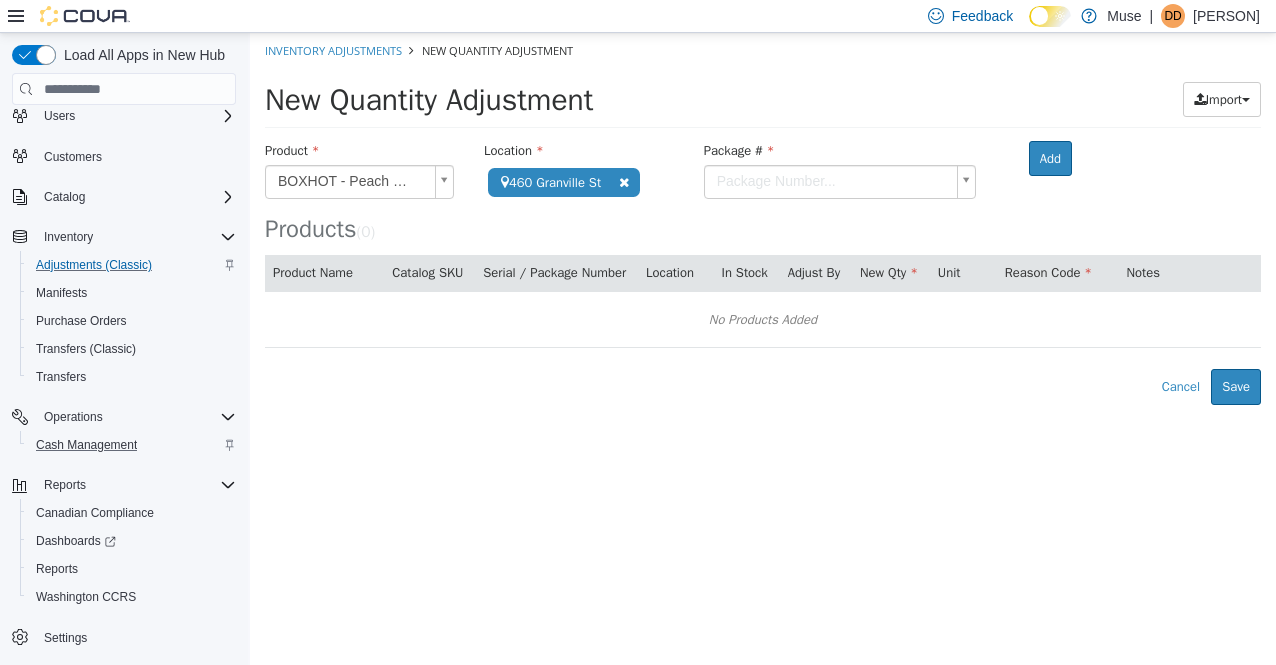 click on "**********" at bounding box center [763, 219] 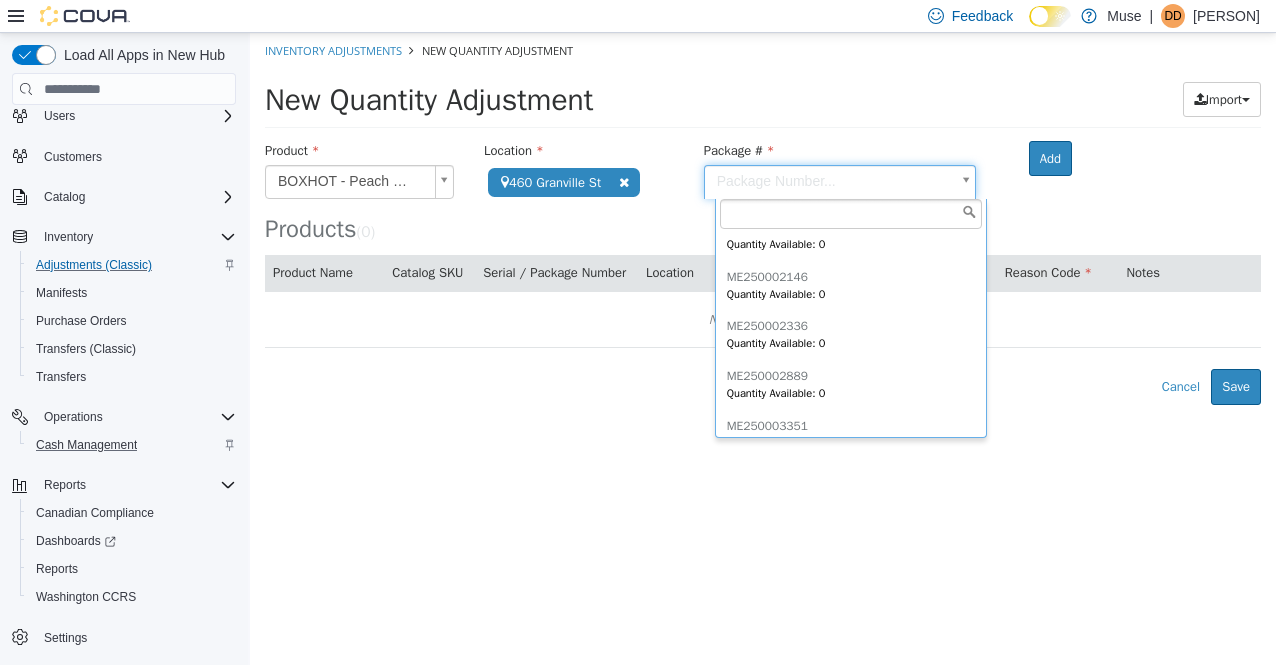 scroll, scrollTop: 1092, scrollLeft: 0, axis: vertical 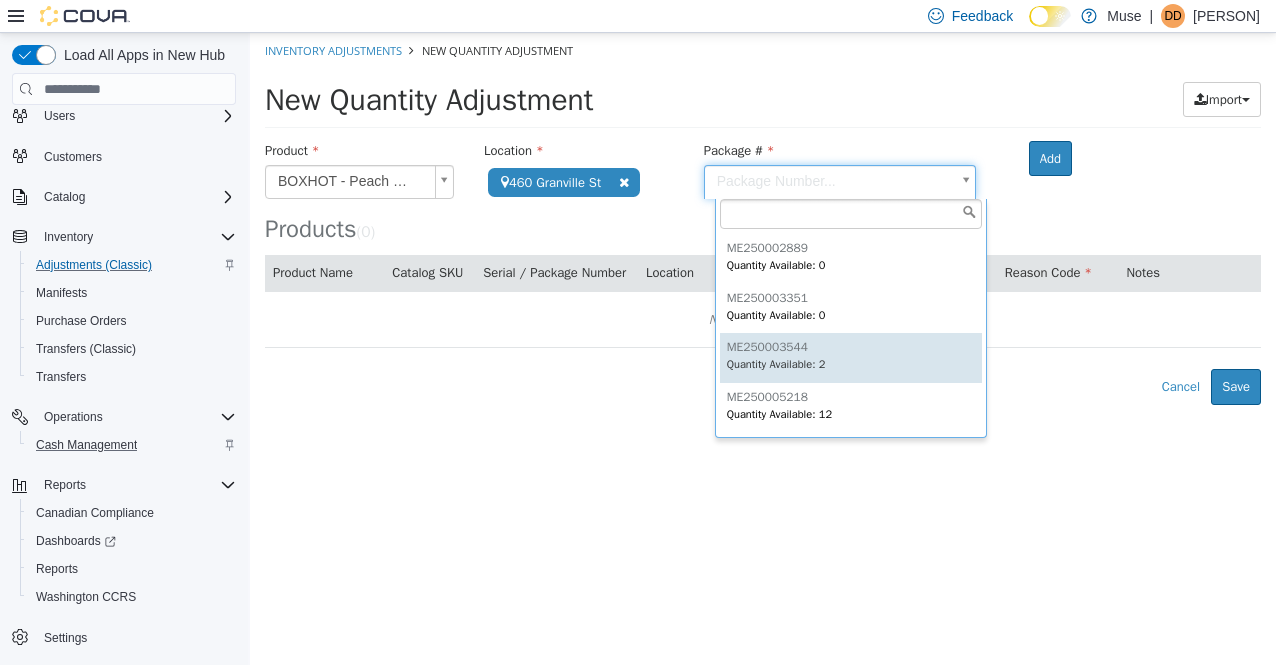 type on "**********" 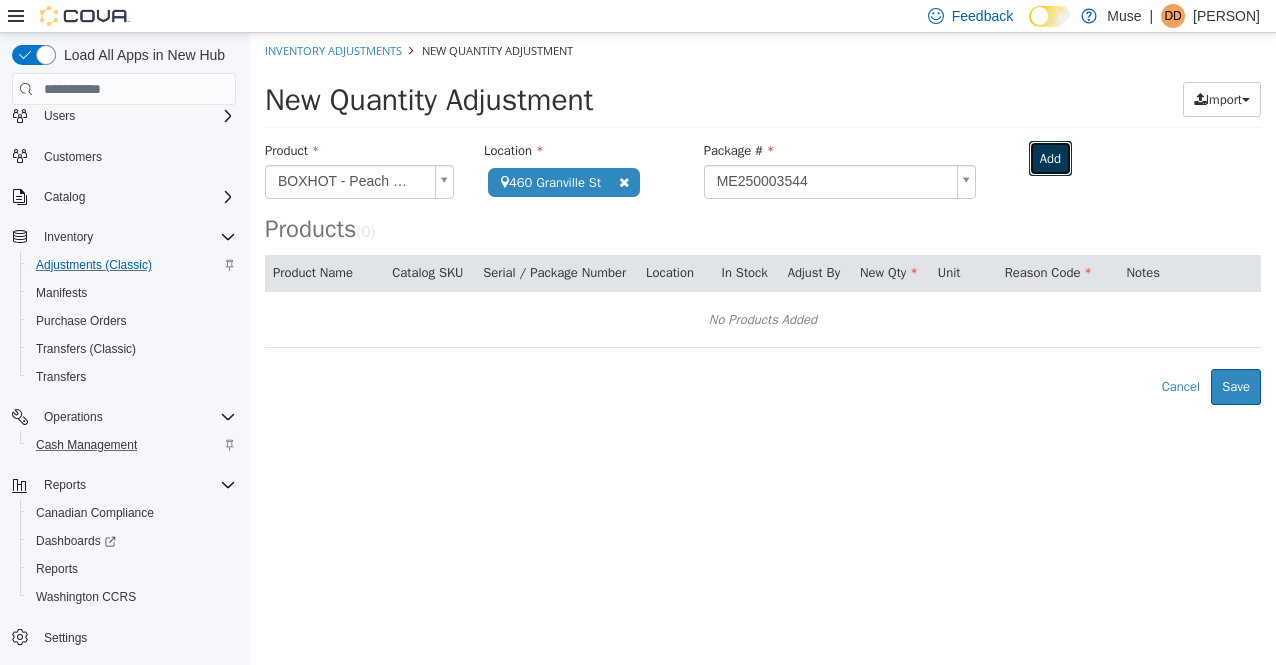 click on "Add" at bounding box center (1050, 159) 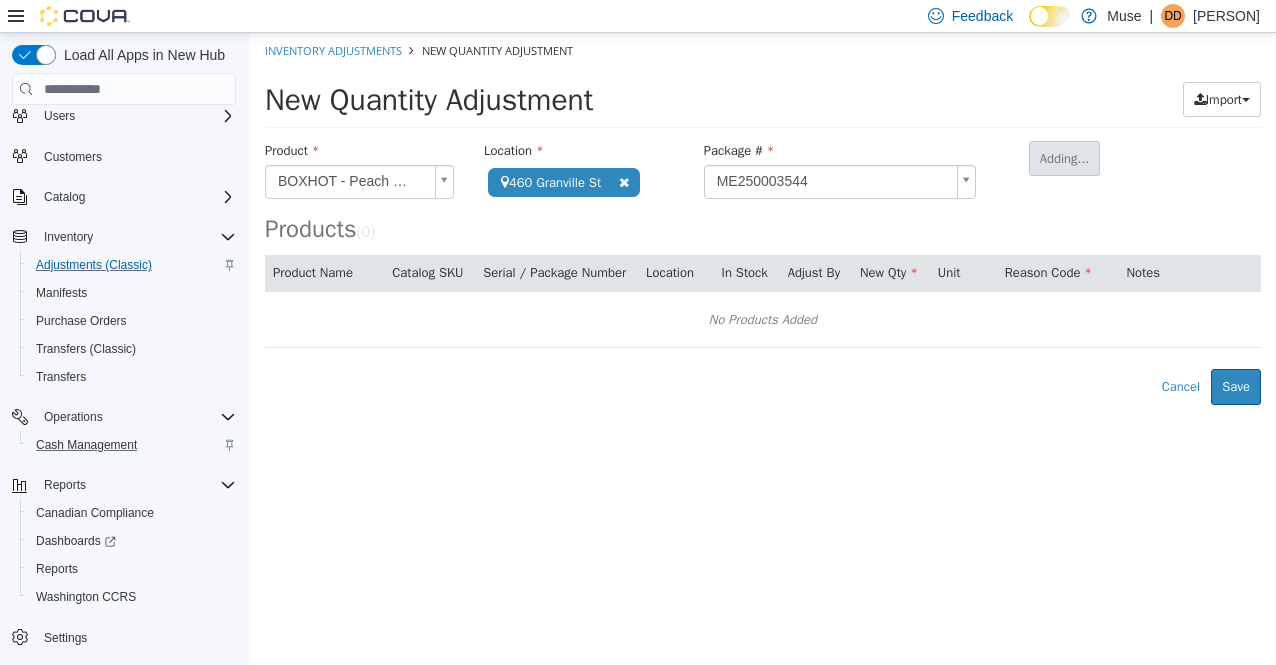 type 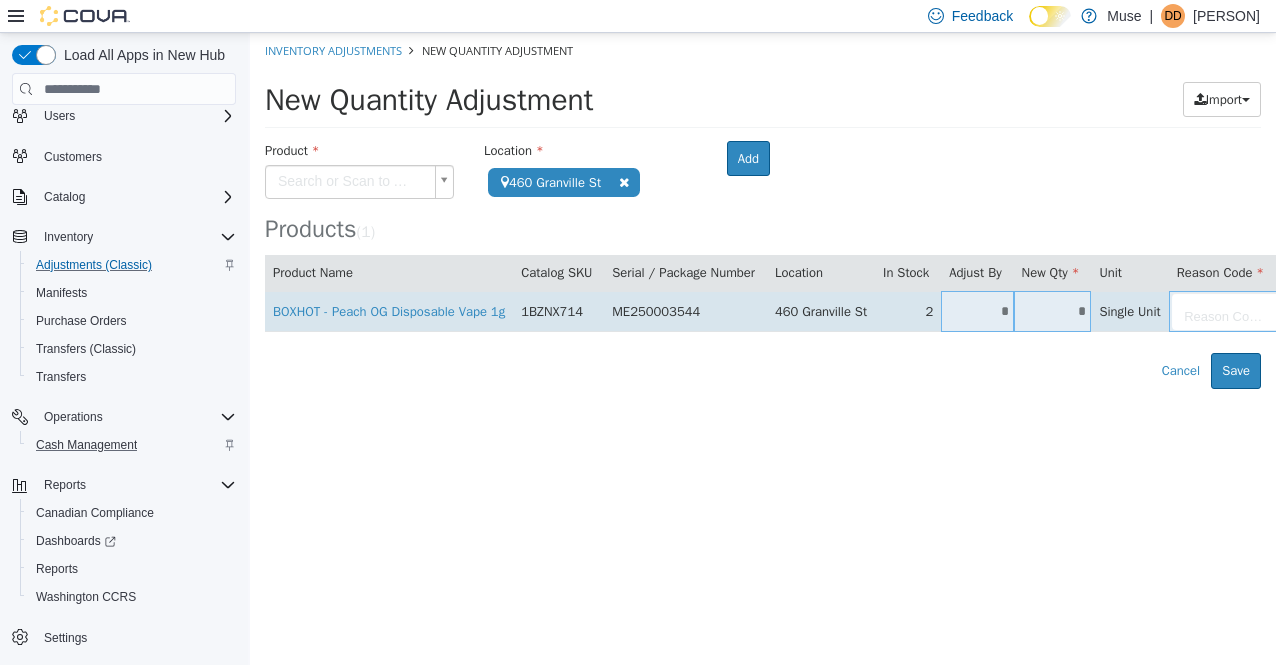 click on "*" at bounding box center (977, 311) 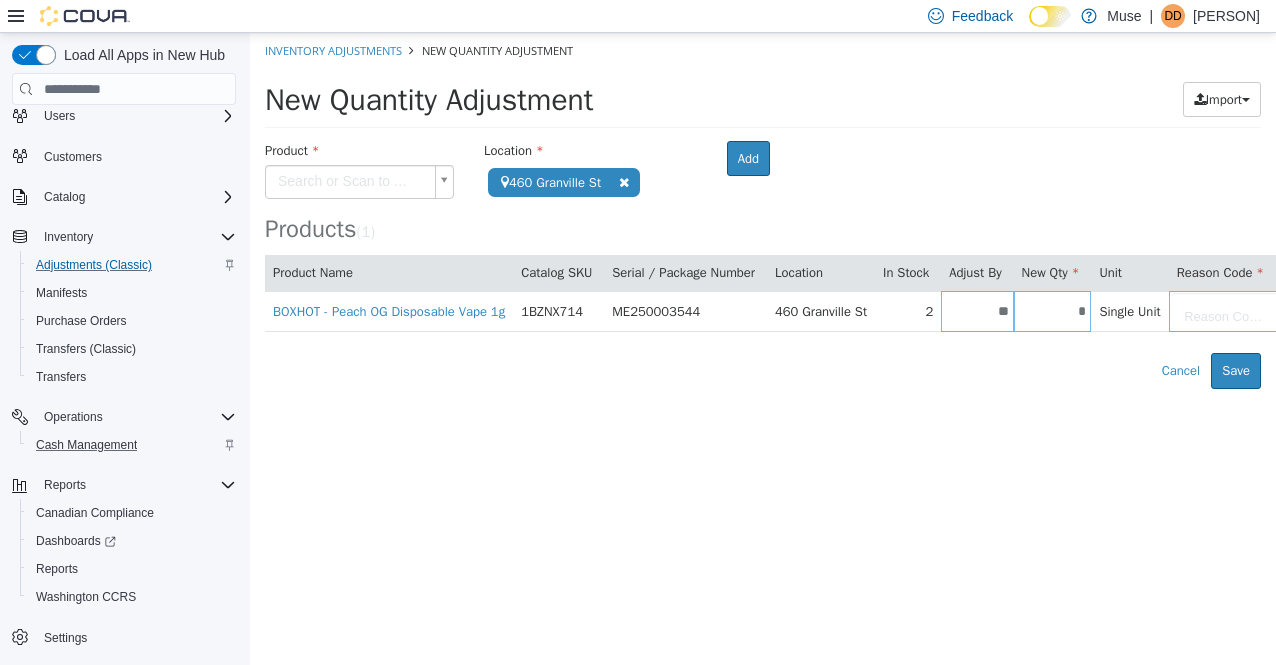 type on "*" 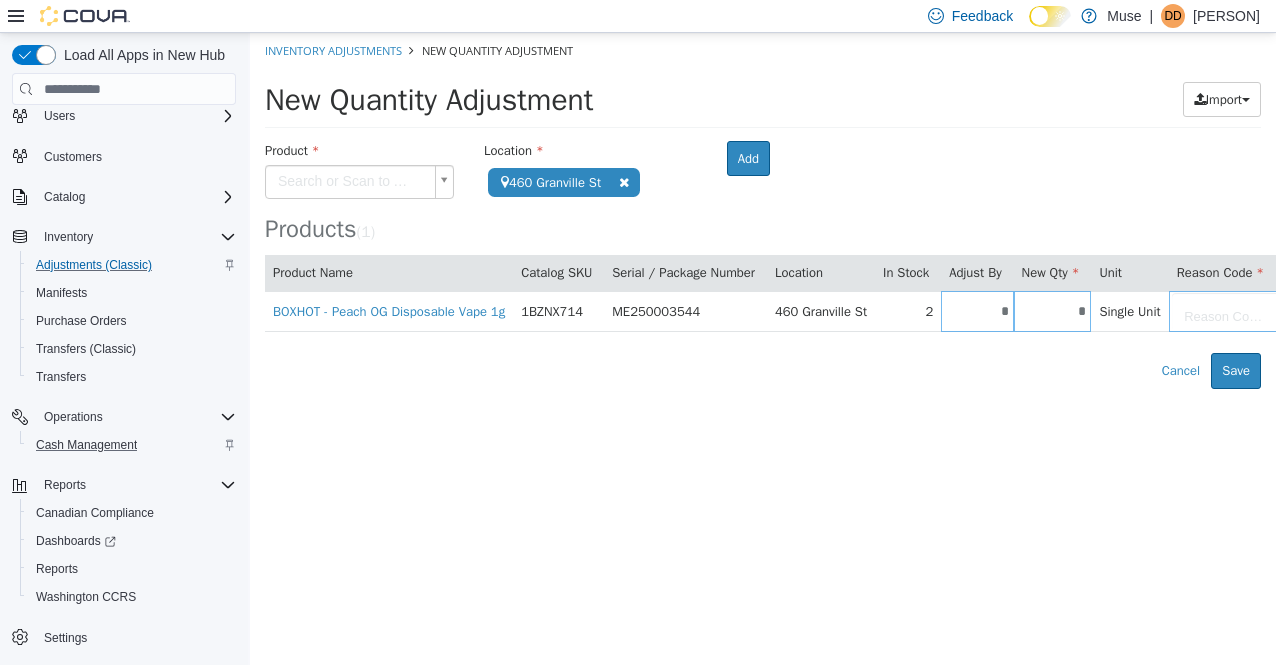 click on "**********" at bounding box center (763, 211) 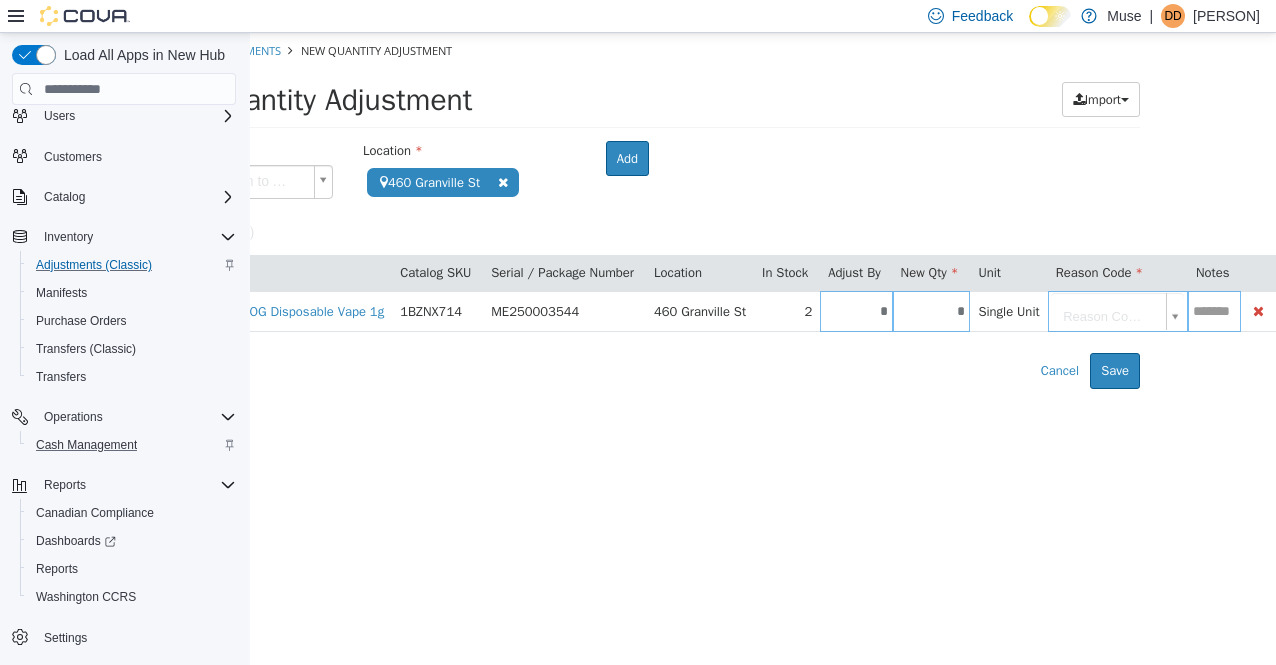 scroll, scrollTop: 0, scrollLeft: 159, axis: horizontal 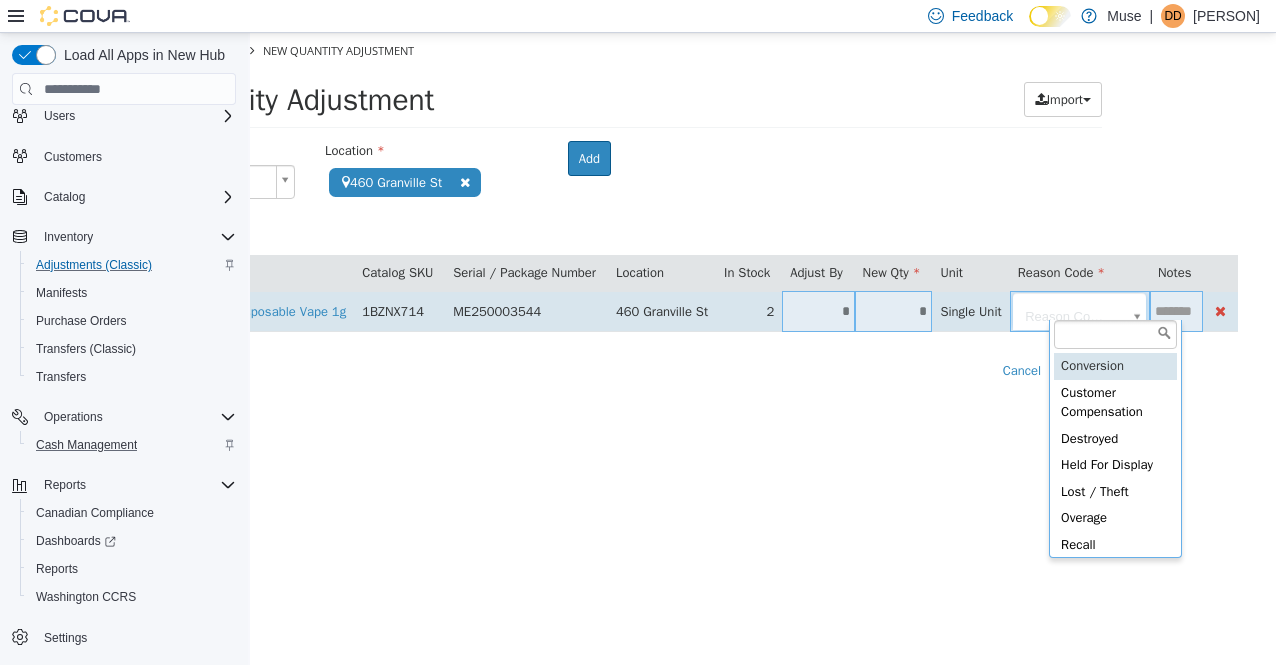click on "**********" at bounding box center (604, 211) 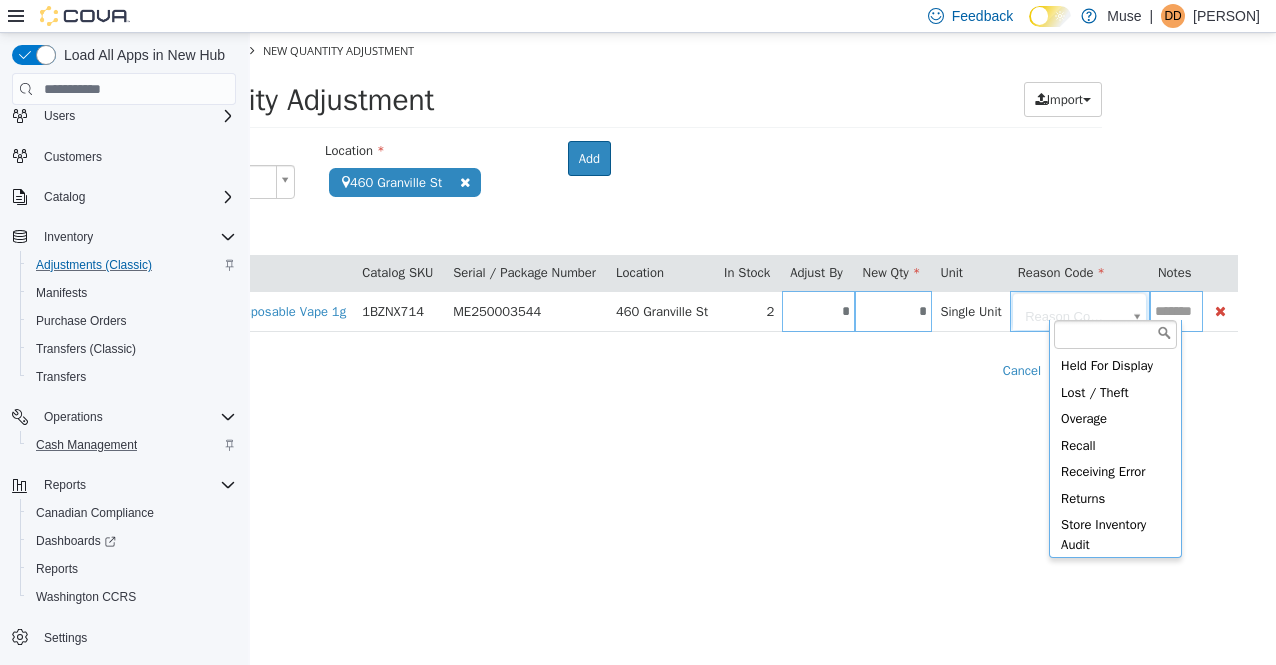 scroll, scrollTop: 122, scrollLeft: 0, axis: vertical 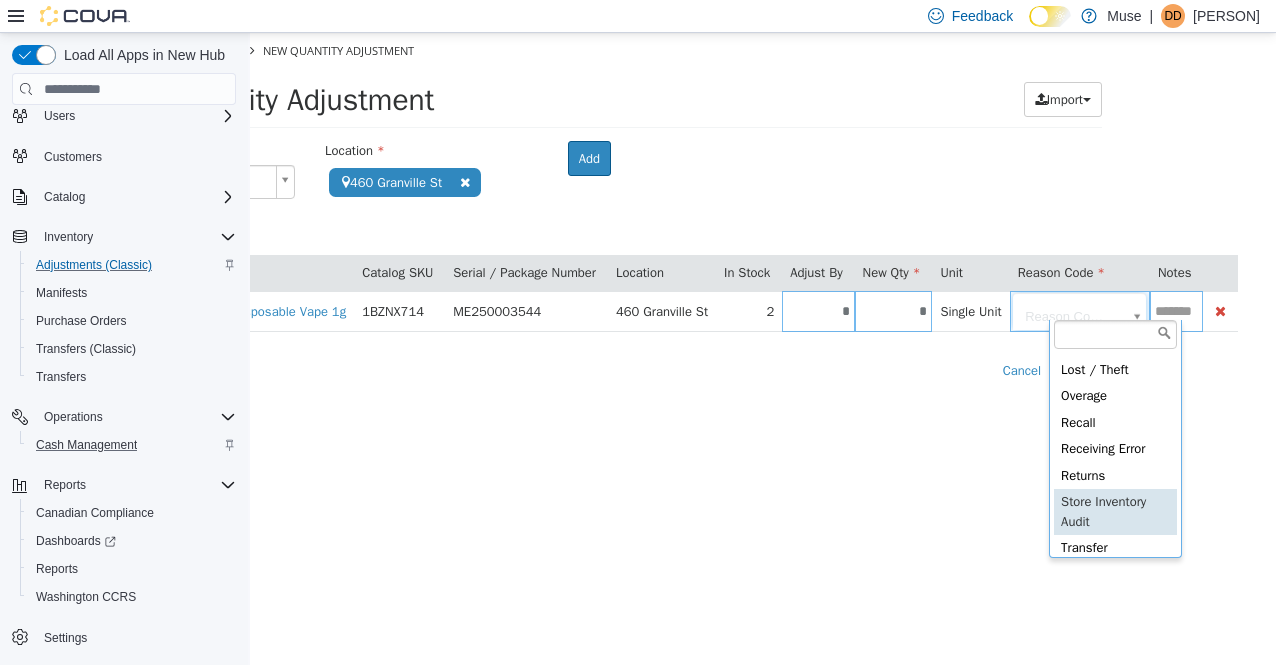 type on "**********" 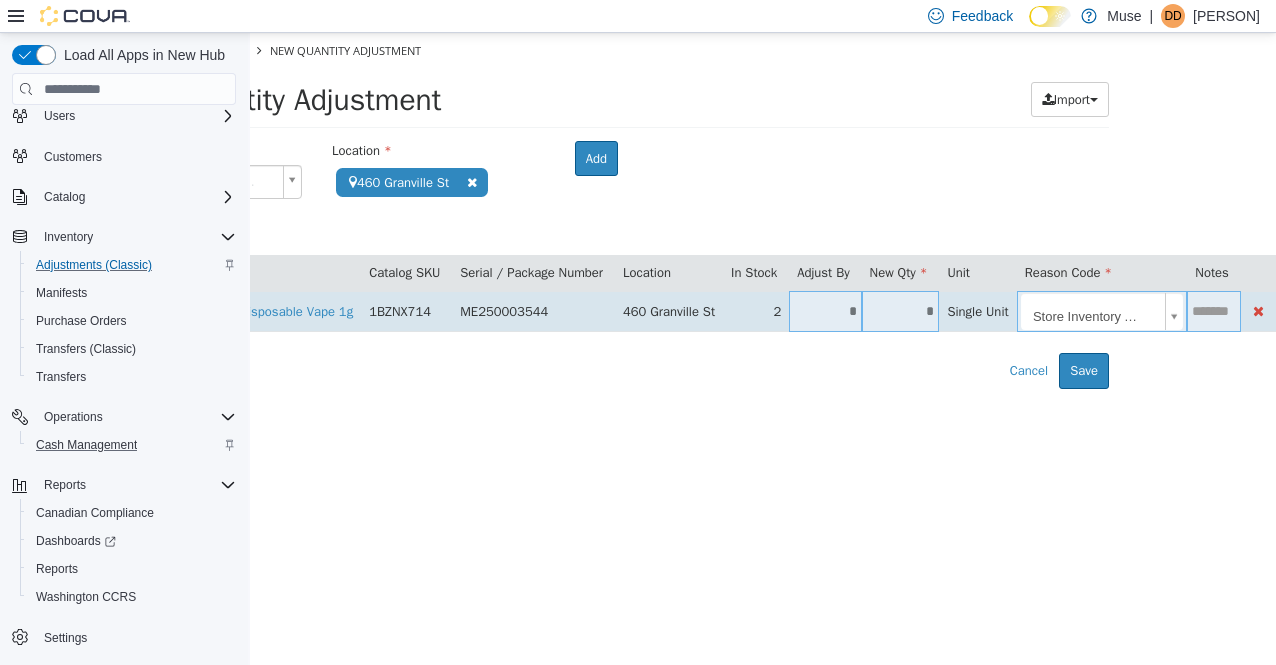 click at bounding box center [1213, 311] 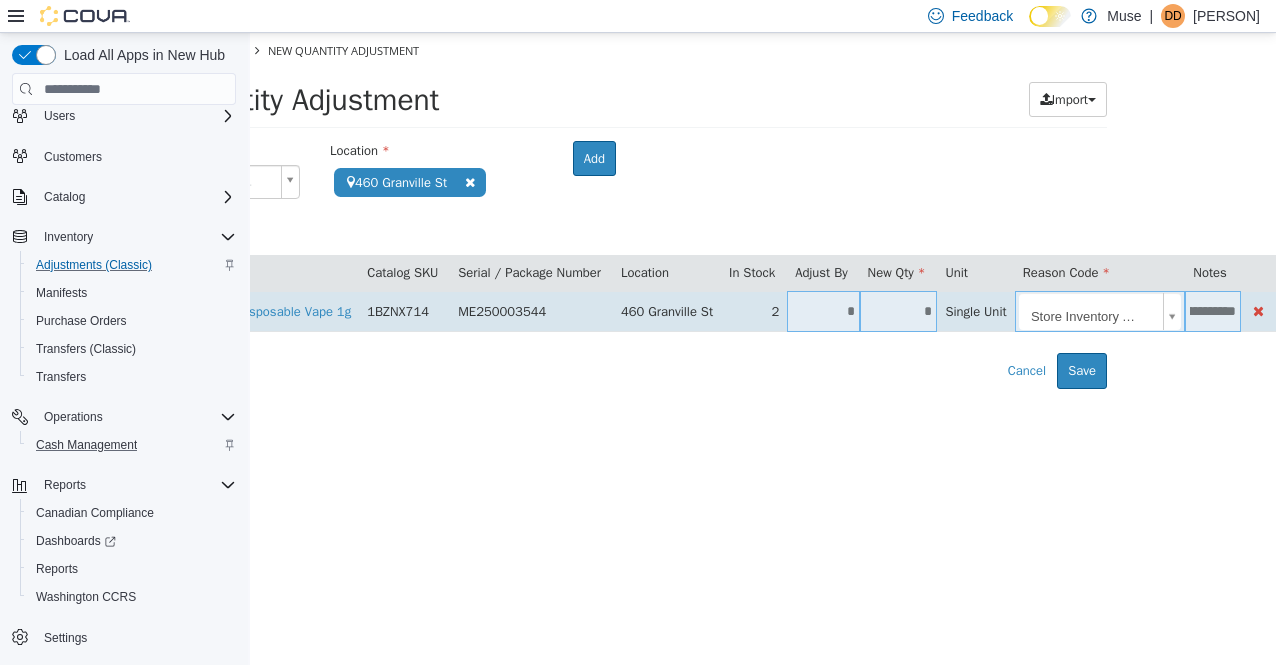 scroll, scrollTop: 0, scrollLeft: 100, axis: horizontal 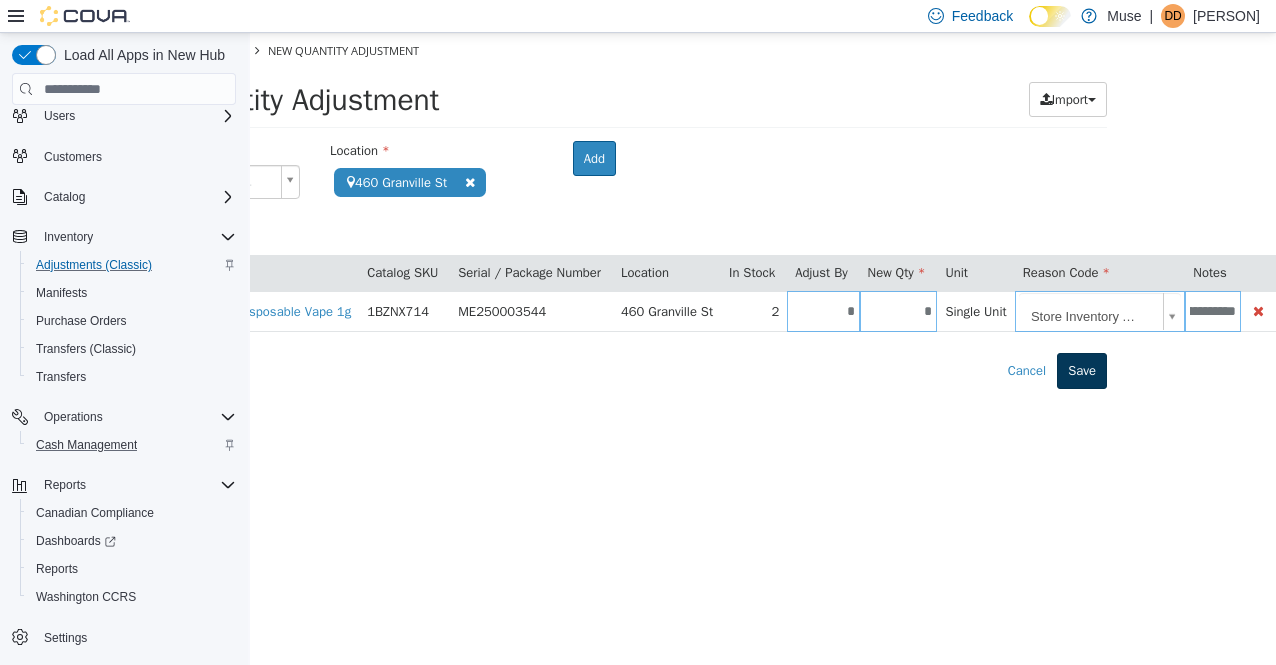 type on "**********" 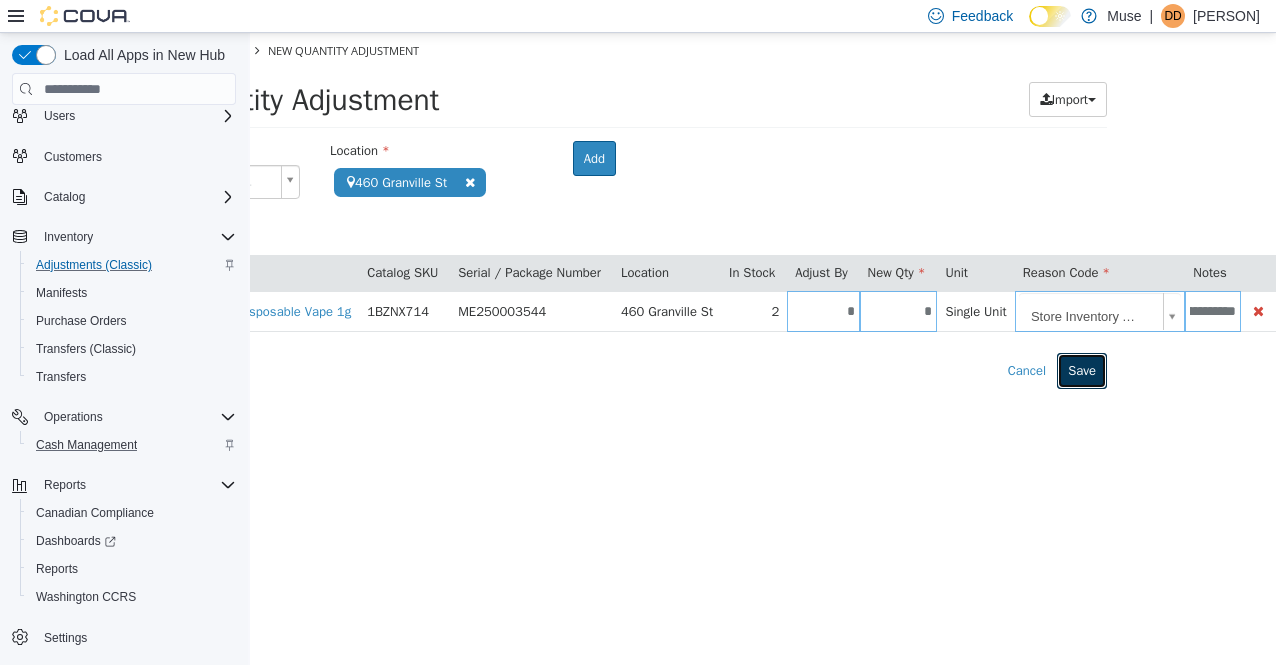 click on "Save" at bounding box center (1082, 371) 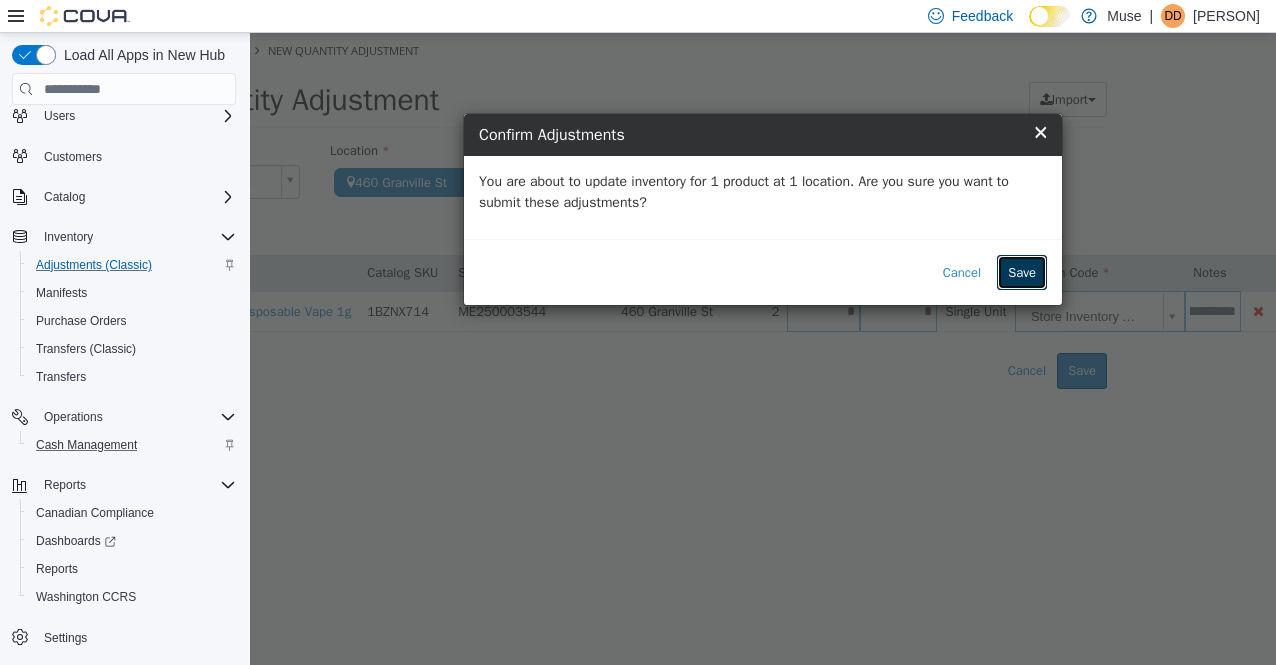 click on "Save" at bounding box center (1022, 273) 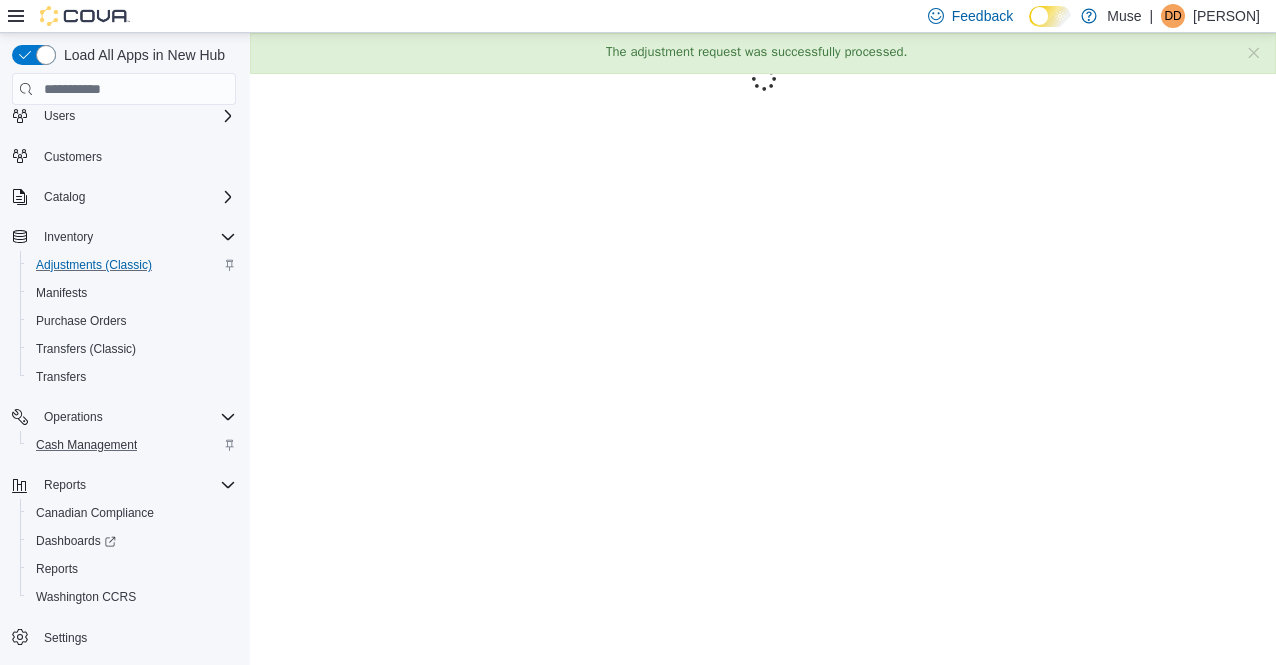 scroll, scrollTop: 0, scrollLeft: 0, axis: both 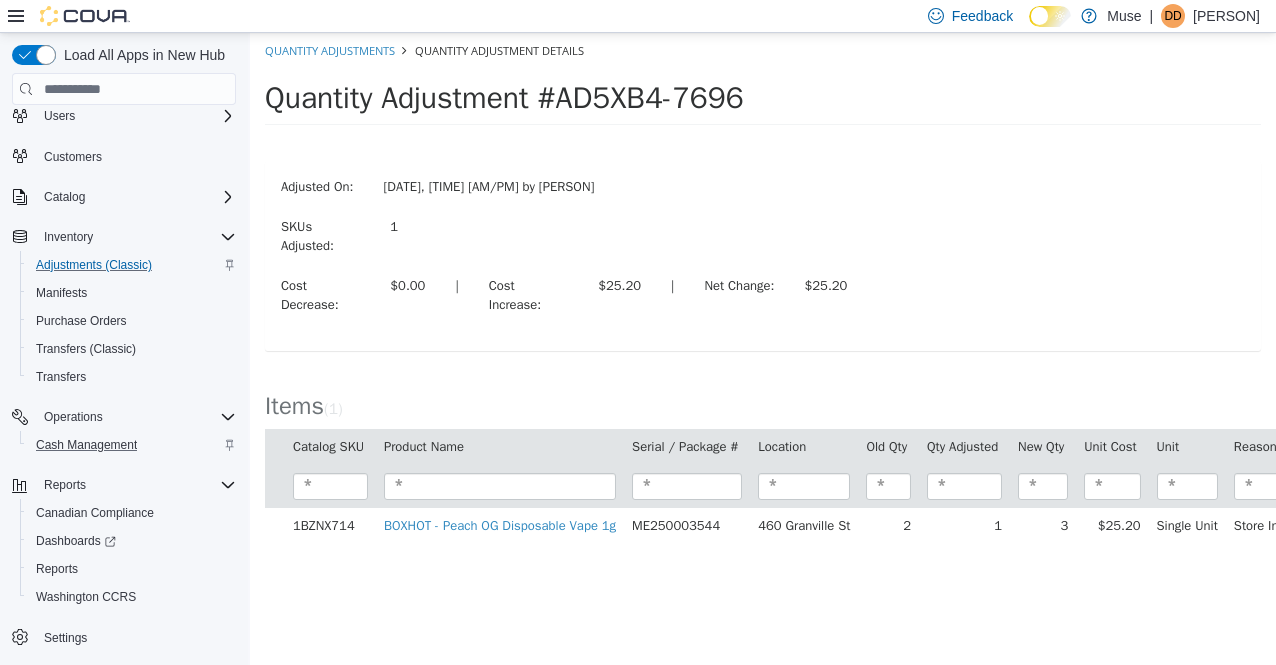 click on "Adjusted On:
Jul 12, 2025, 10:55 AM by  Diego de Azevedo" at bounding box center (763, 189) 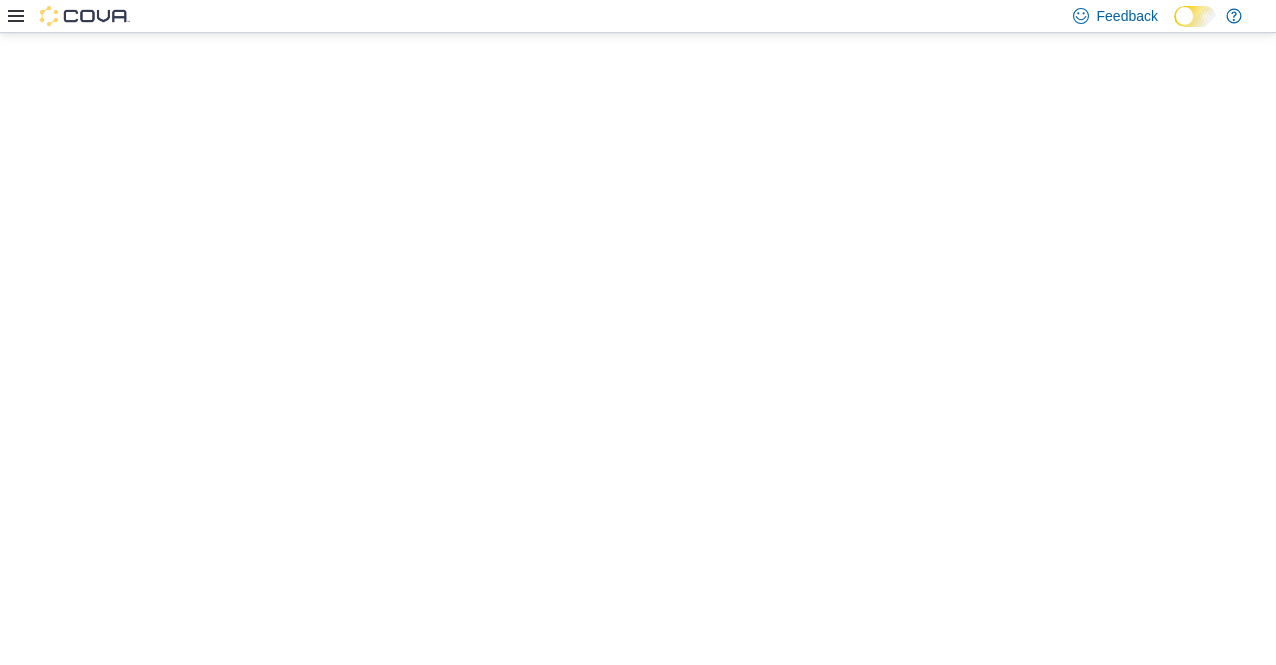 scroll, scrollTop: 0, scrollLeft: 0, axis: both 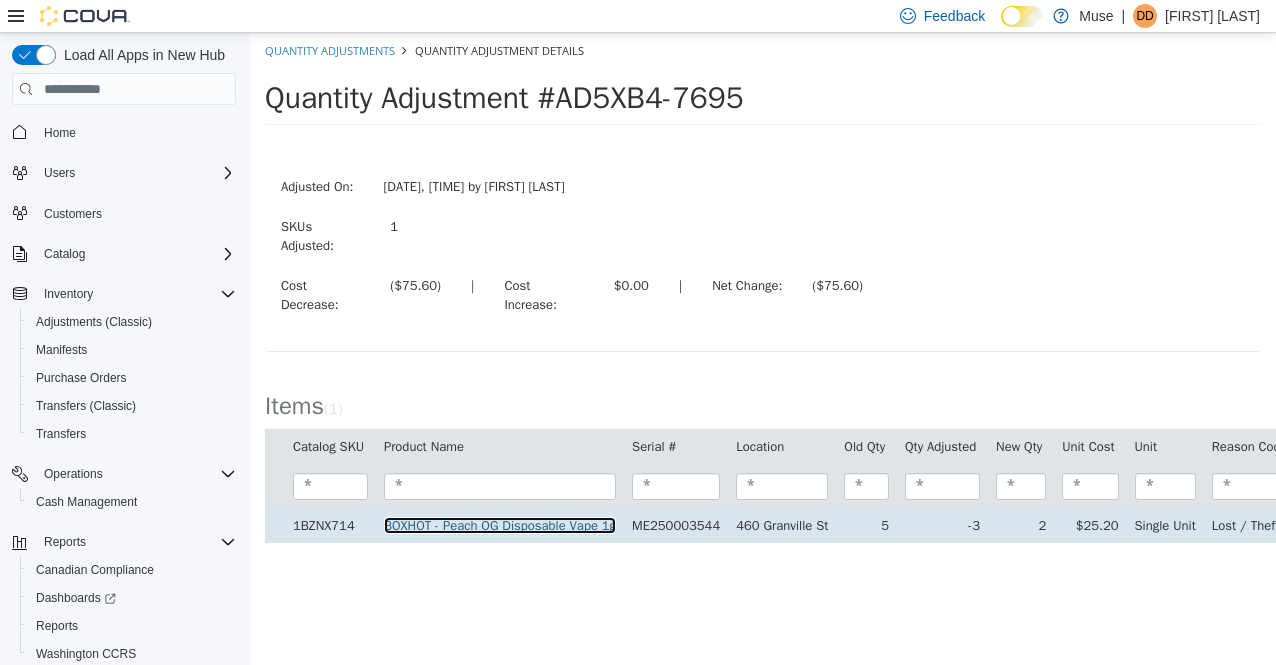 click on "BOXHOT - Peach OG Disposable Vape 1g" at bounding box center (500, 525) 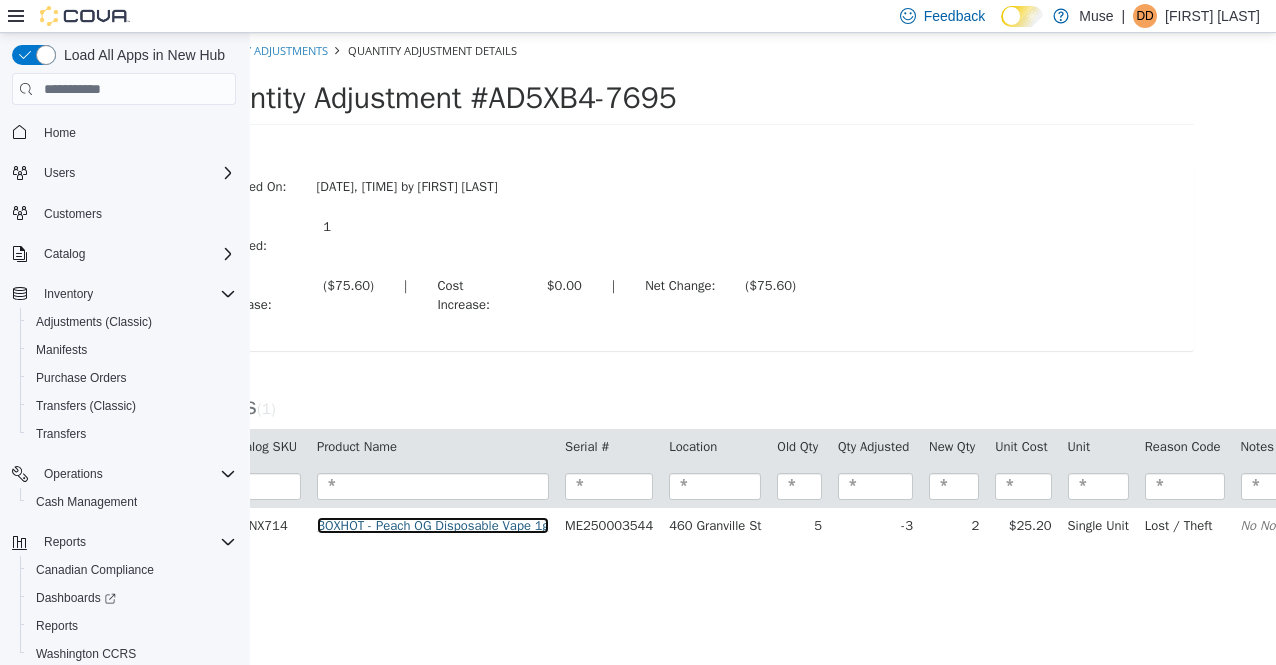scroll, scrollTop: 0, scrollLeft: 74, axis: horizontal 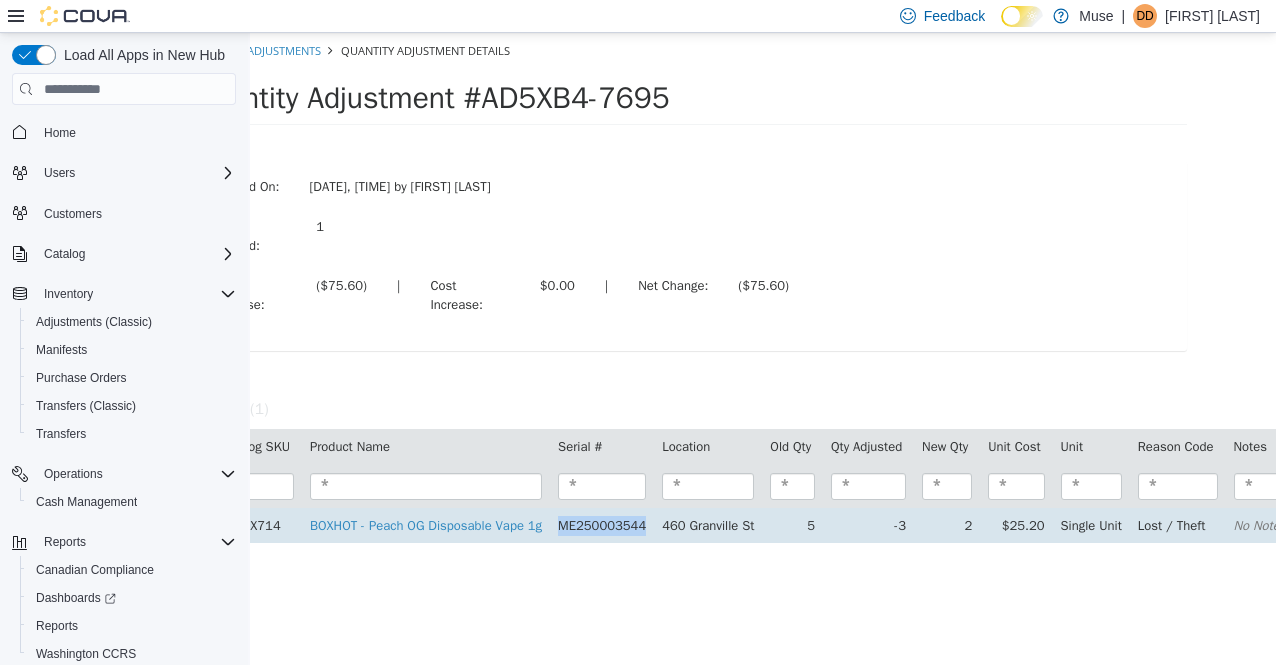 drag, startPoint x: 659, startPoint y: 554, endPoint x: 570, endPoint y: 554, distance: 89 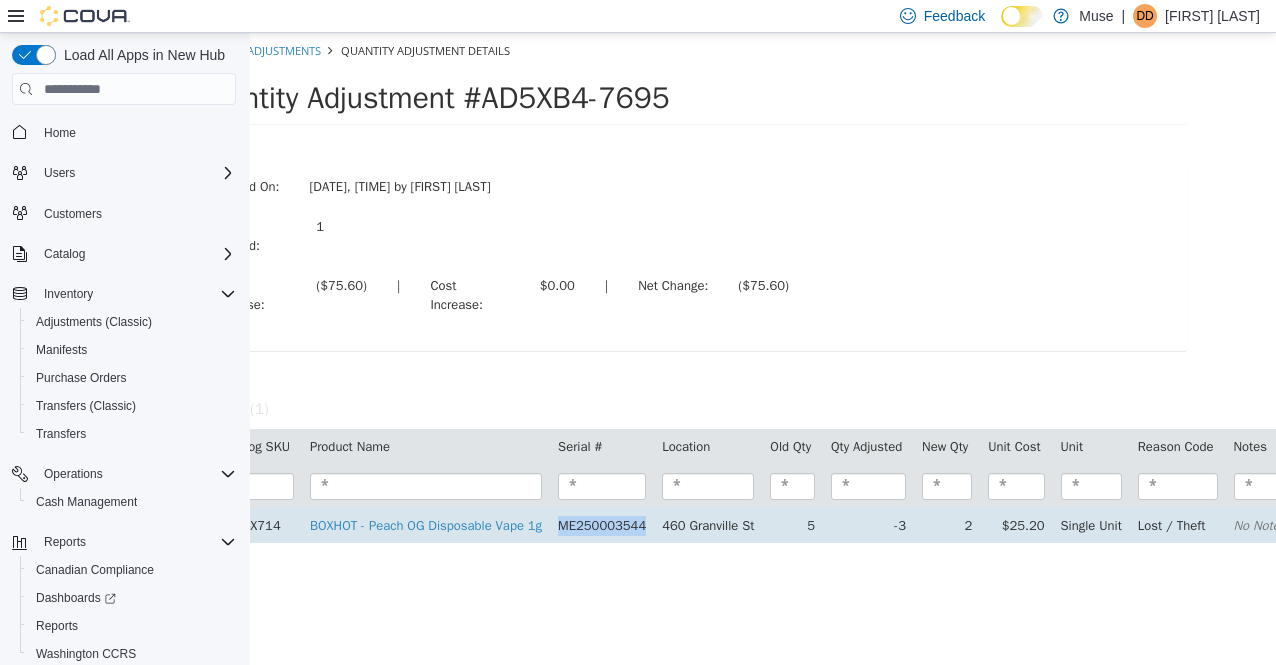 click on "ME250003544" at bounding box center (602, 526) 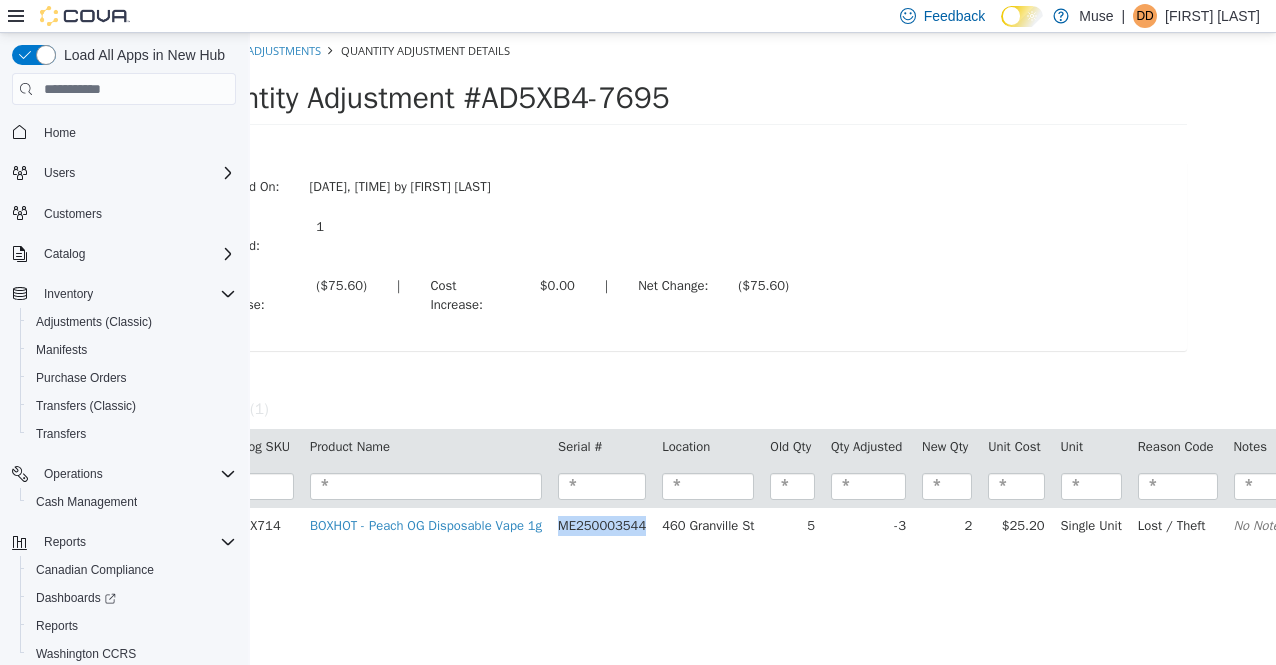 scroll, scrollTop: 0, scrollLeft: 0, axis: both 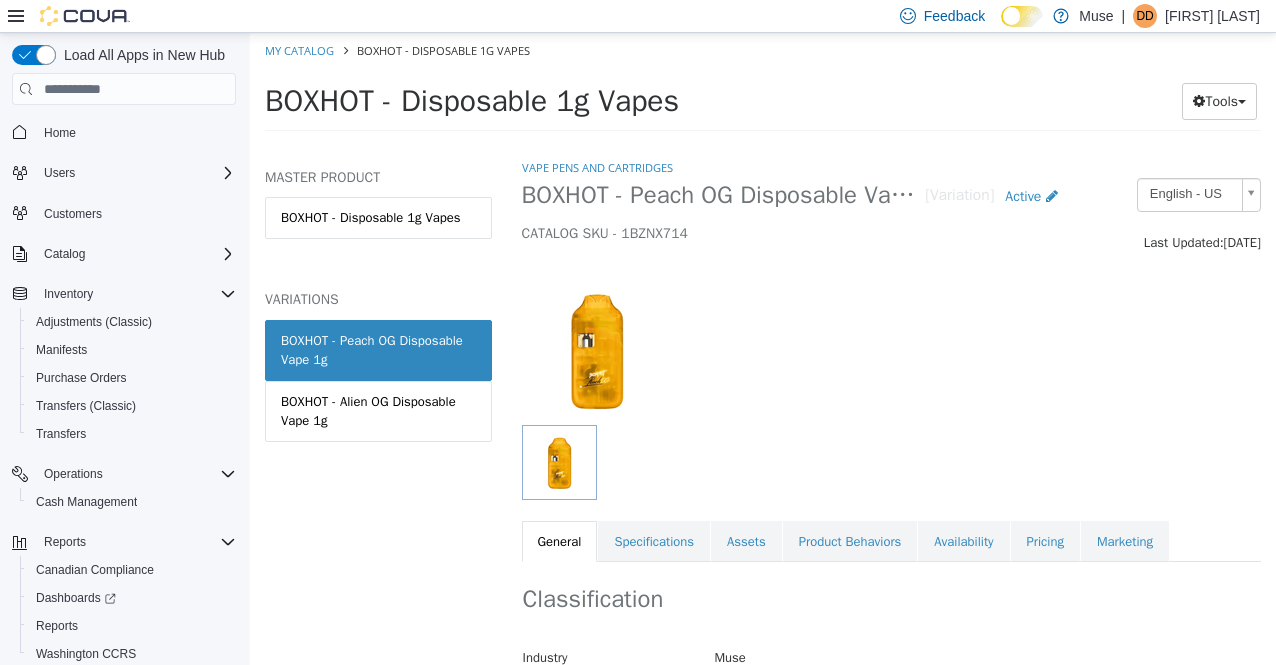 click on "BOXHOT - Peach OG Disposable Vape 1g" at bounding box center (724, 195) 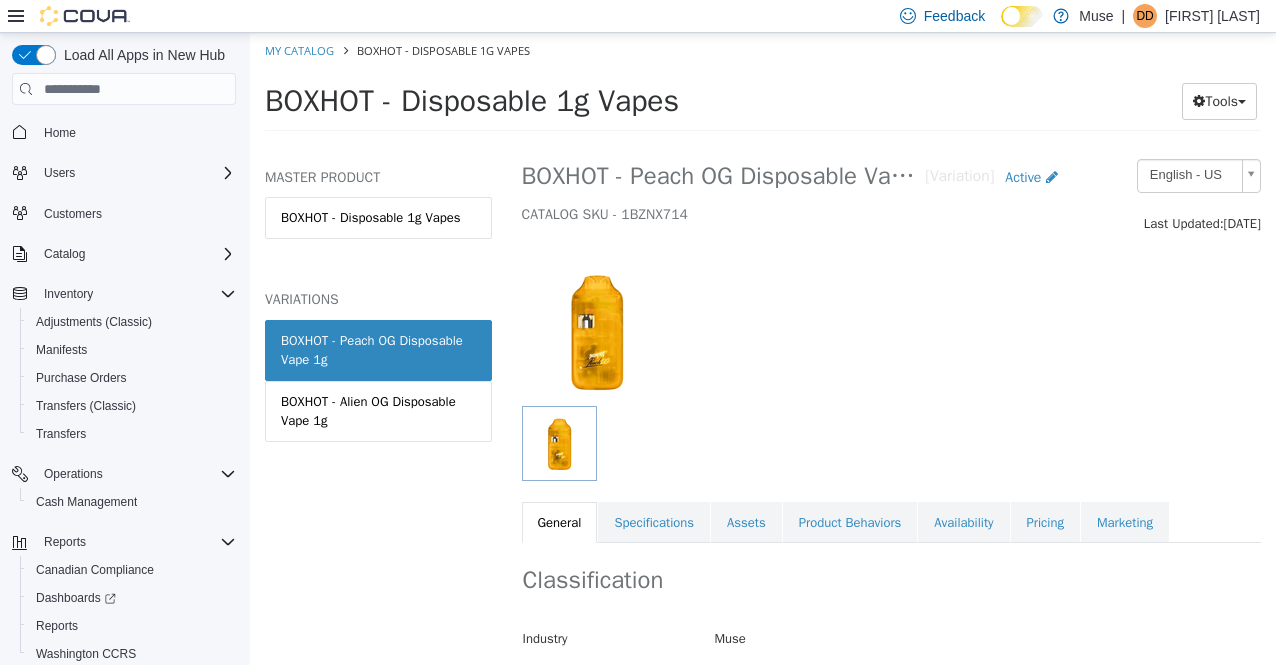 scroll, scrollTop: 0, scrollLeft: 0, axis: both 